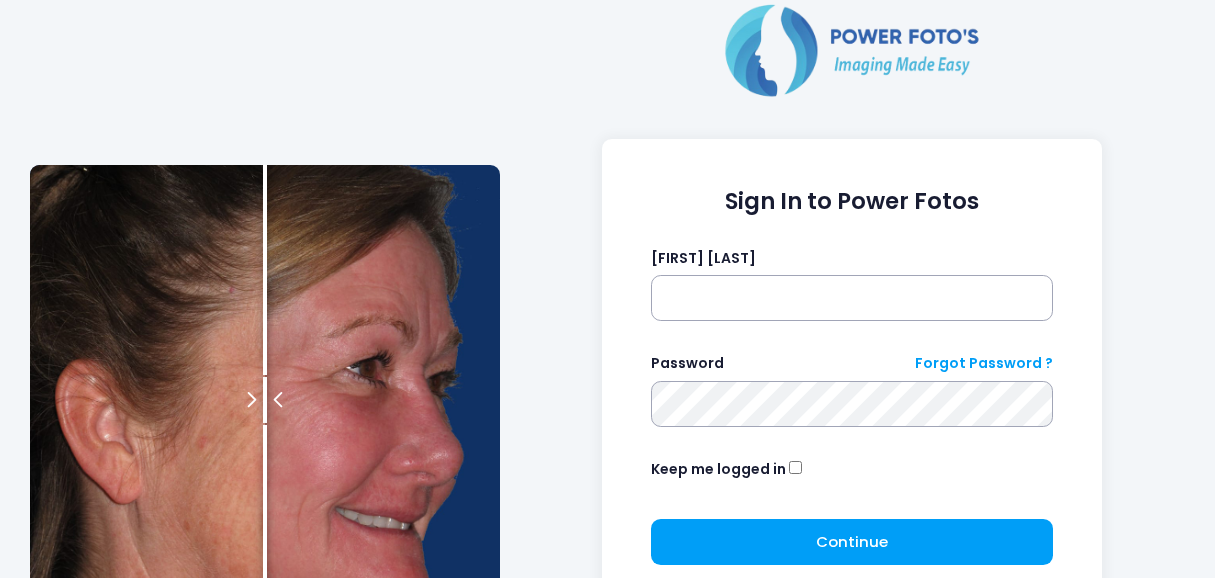scroll, scrollTop: 0, scrollLeft: 0, axis: both 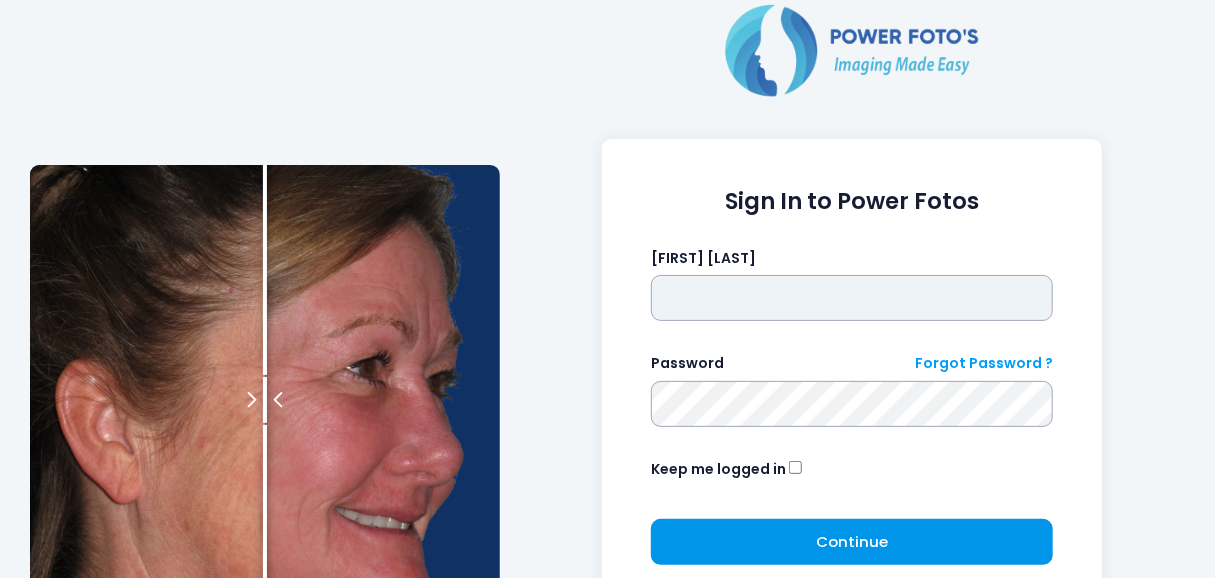 type on "*********" 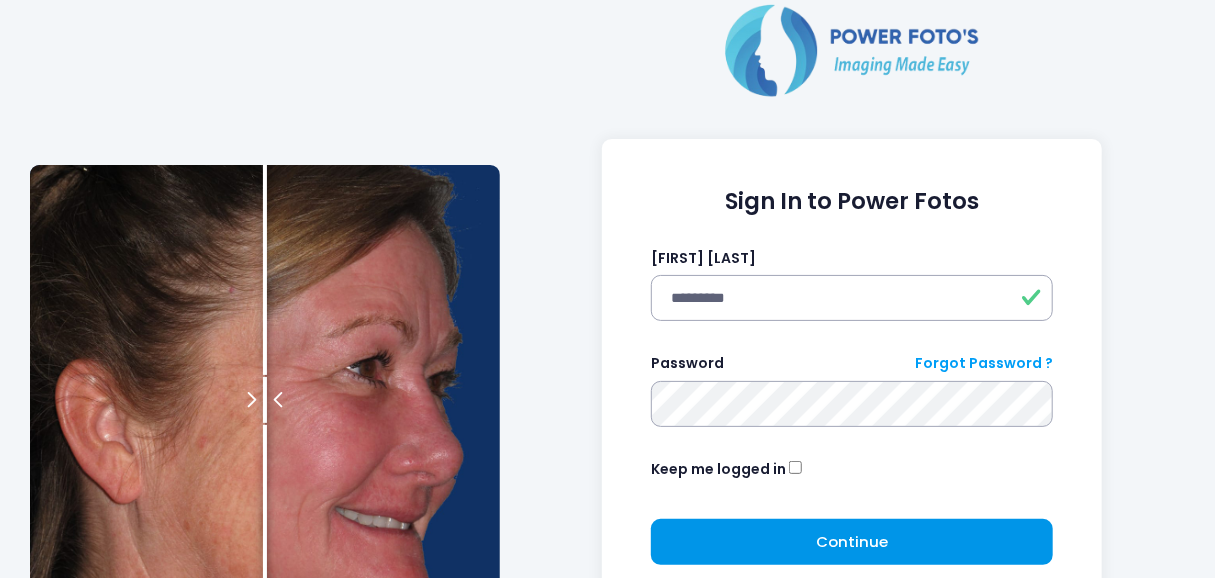 click on "Continue" at bounding box center (852, 541) 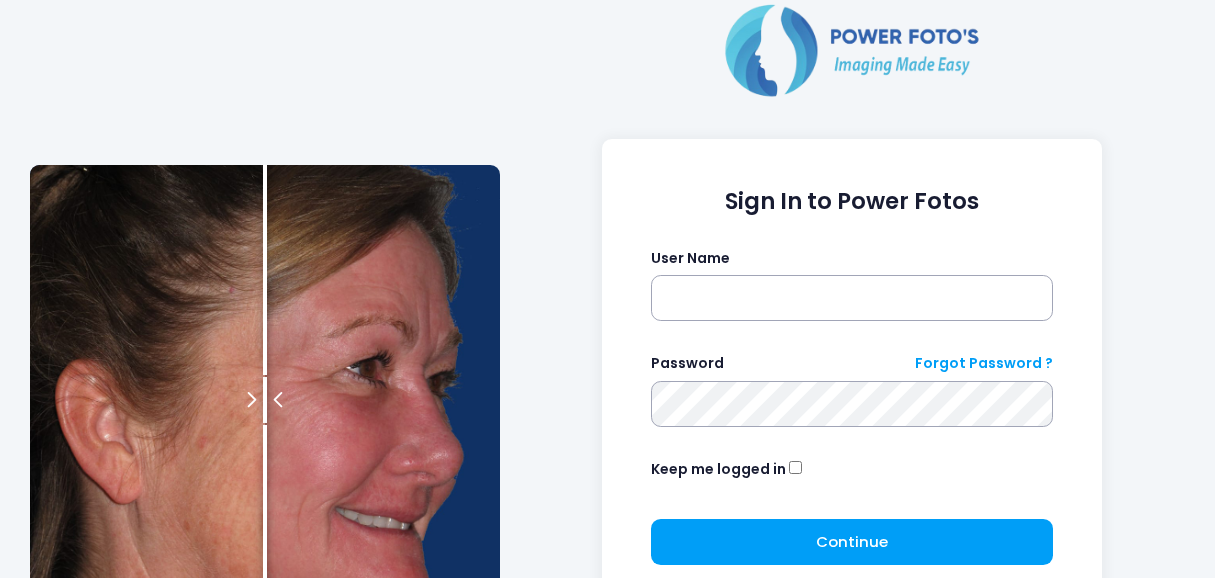 scroll, scrollTop: 0, scrollLeft: 0, axis: both 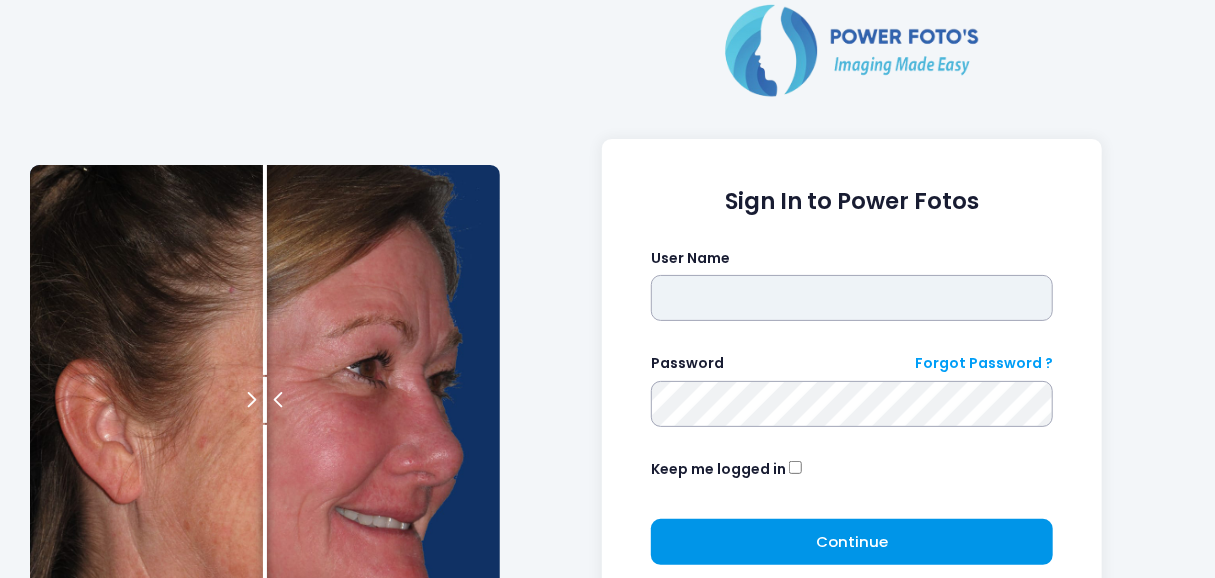 type on "*********" 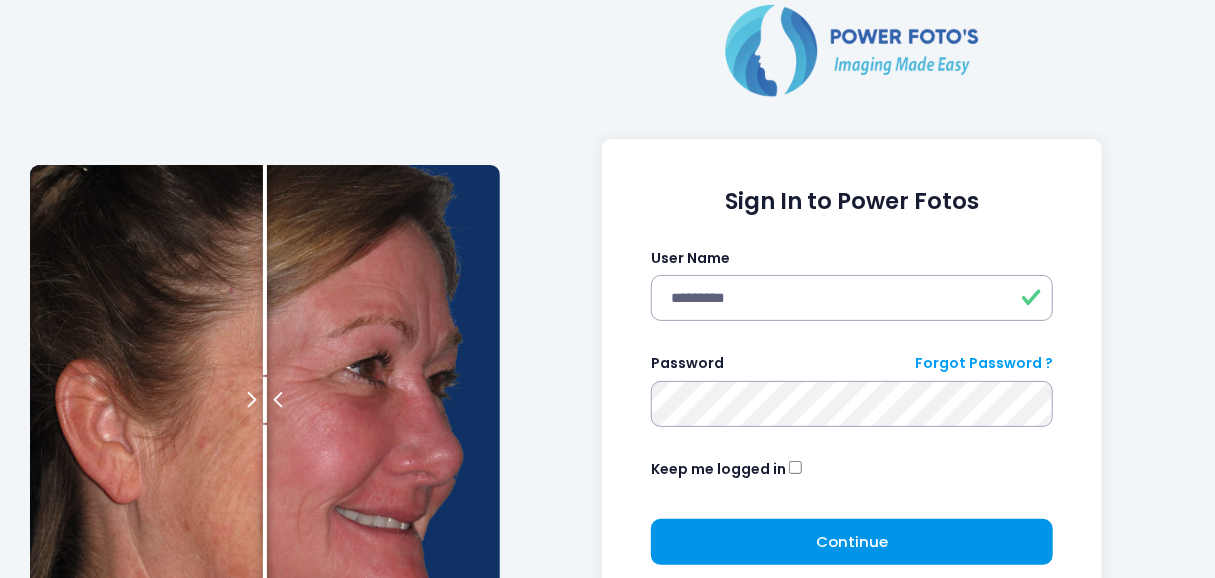 click on "Continue" at bounding box center (852, 541) 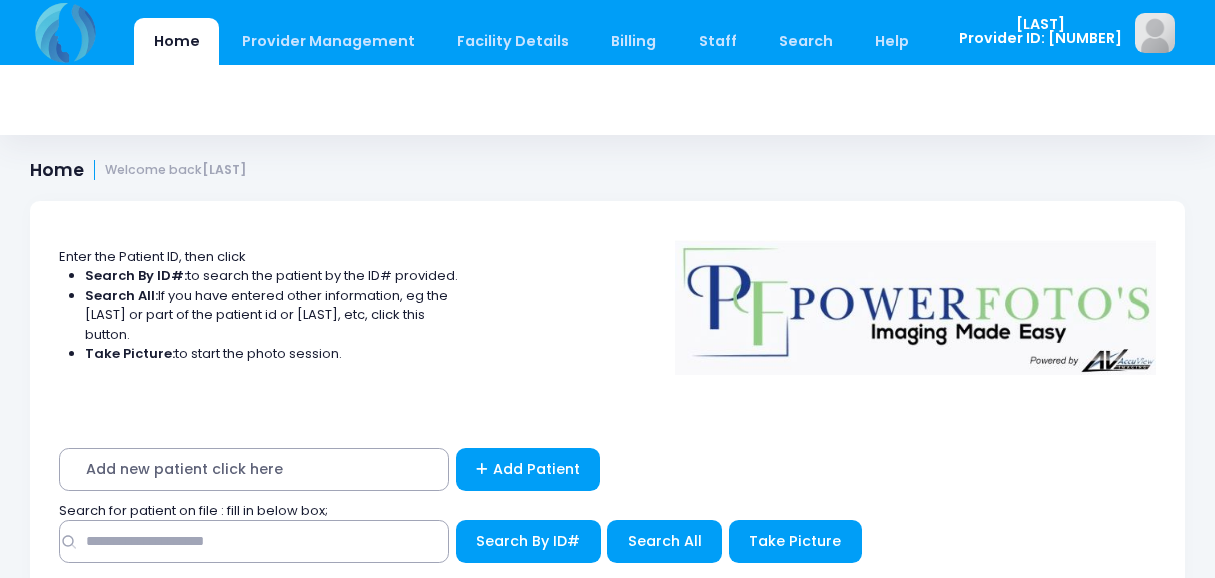 scroll, scrollTop: 0, scrollLeft: 0, axis: both 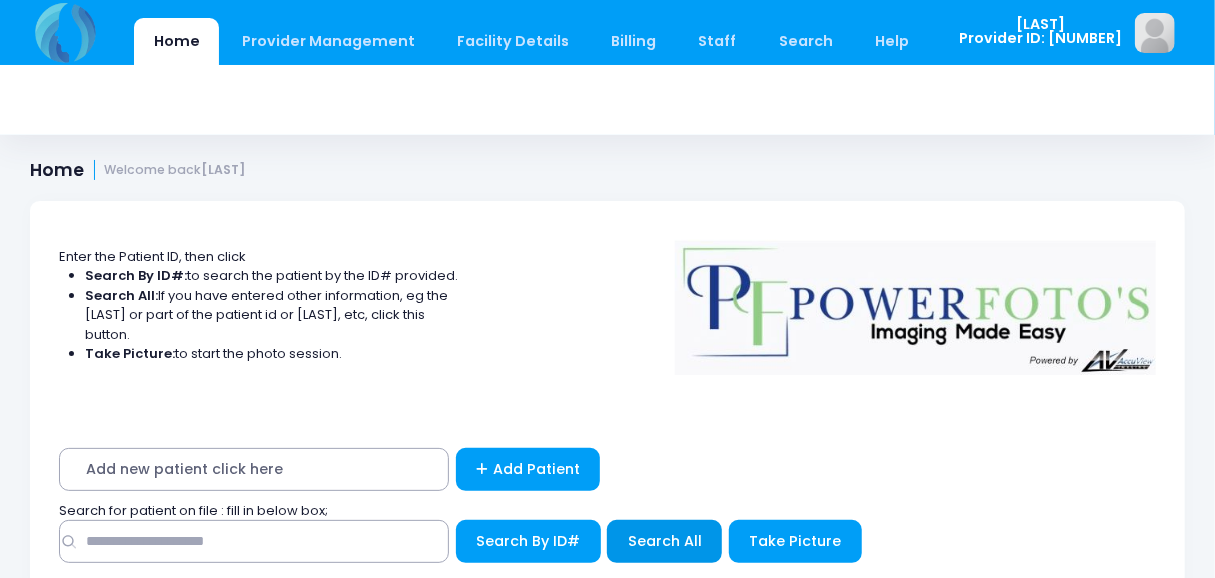 drag, startPoint x: 698, startPoint y: 553, endPoint x: 654, endPoint y: 533, distance: 48.332184 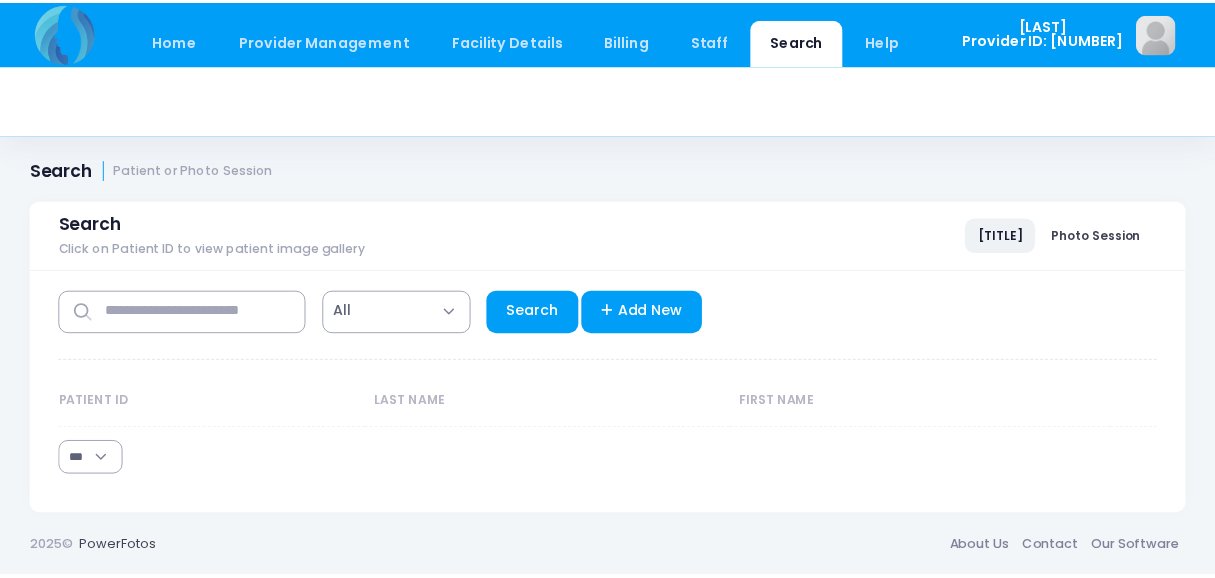 scroll, scrollTop: 0, scrollLeft: 0, axis: both 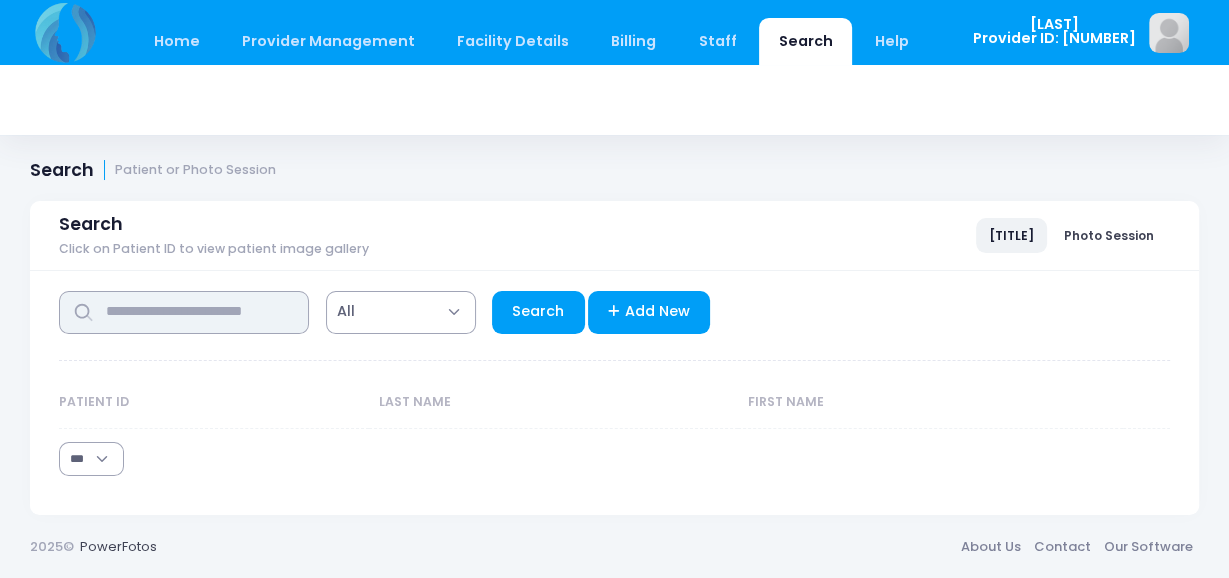 click at bounding box center [184, 312] 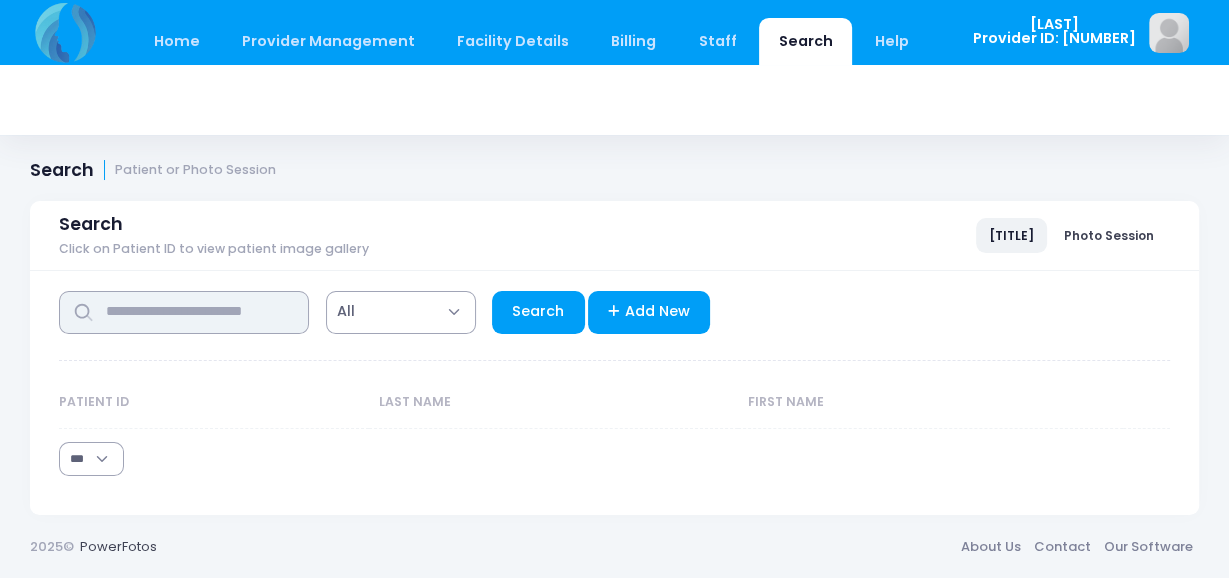 click at bounding box center [184, 312] 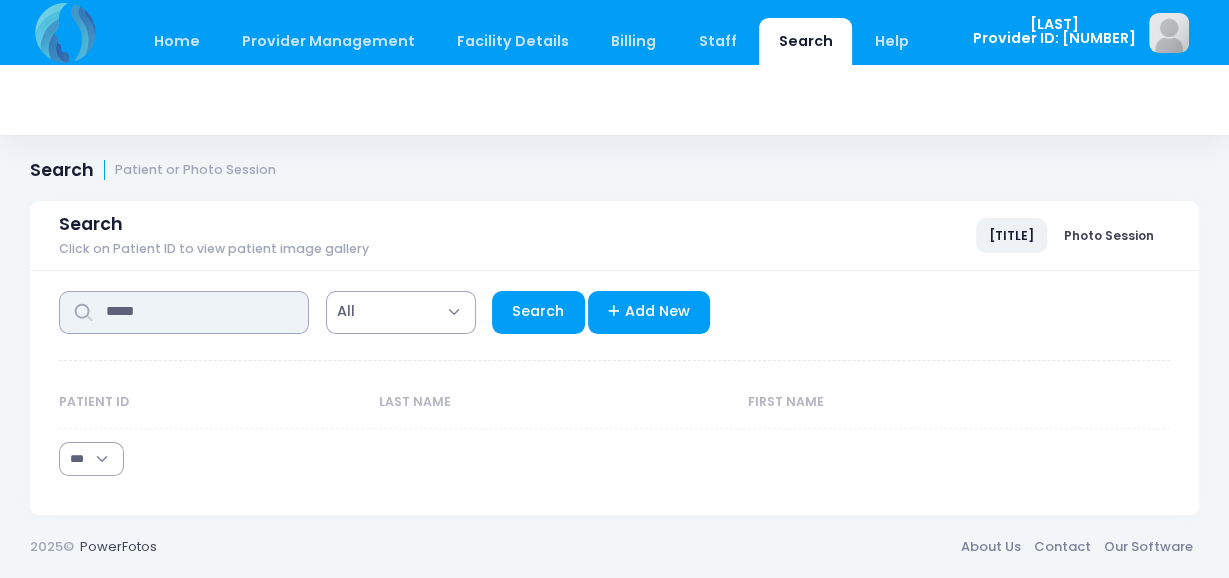 type on "*****" 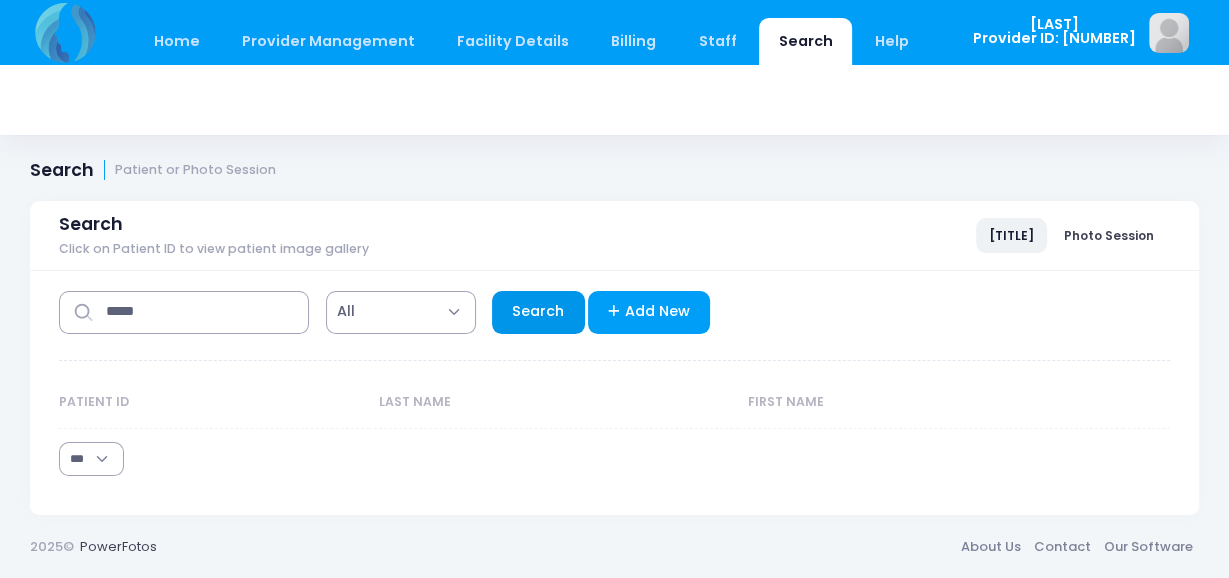 click on "Search" at bounding box center [538, 312] 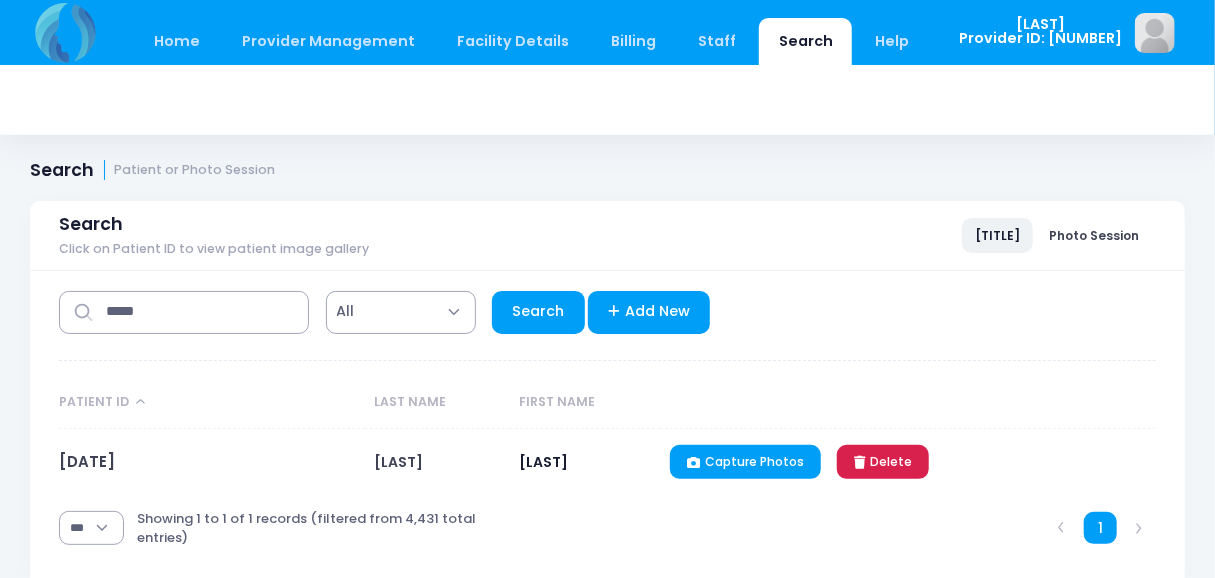 click on "Delete" at bounding box center (883, 462) 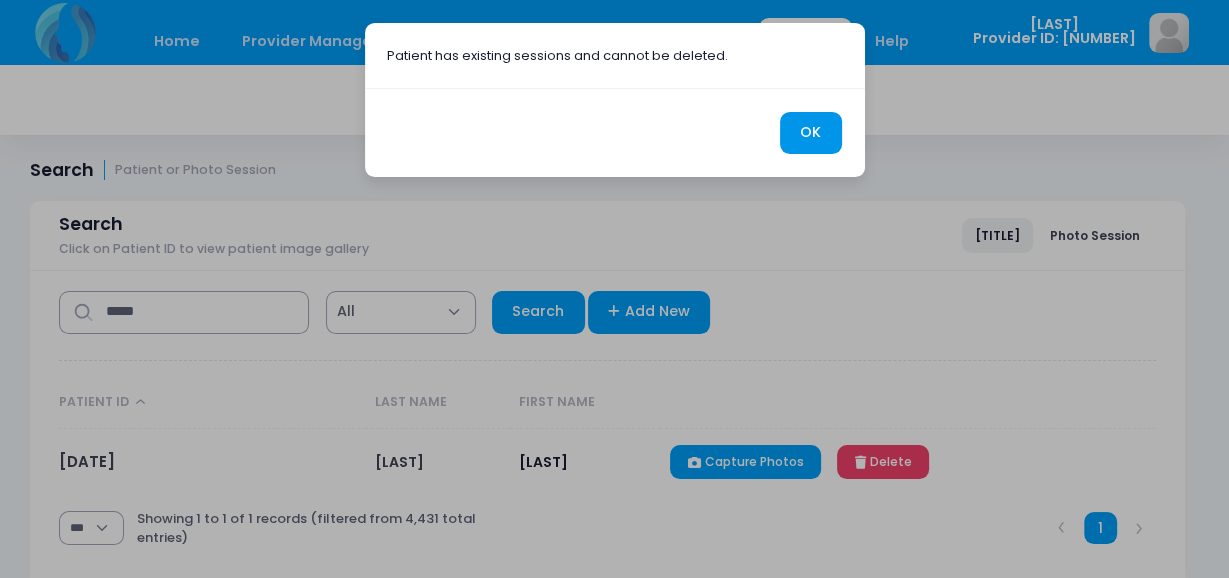 click on "OK" at bounding box center (811, 133) 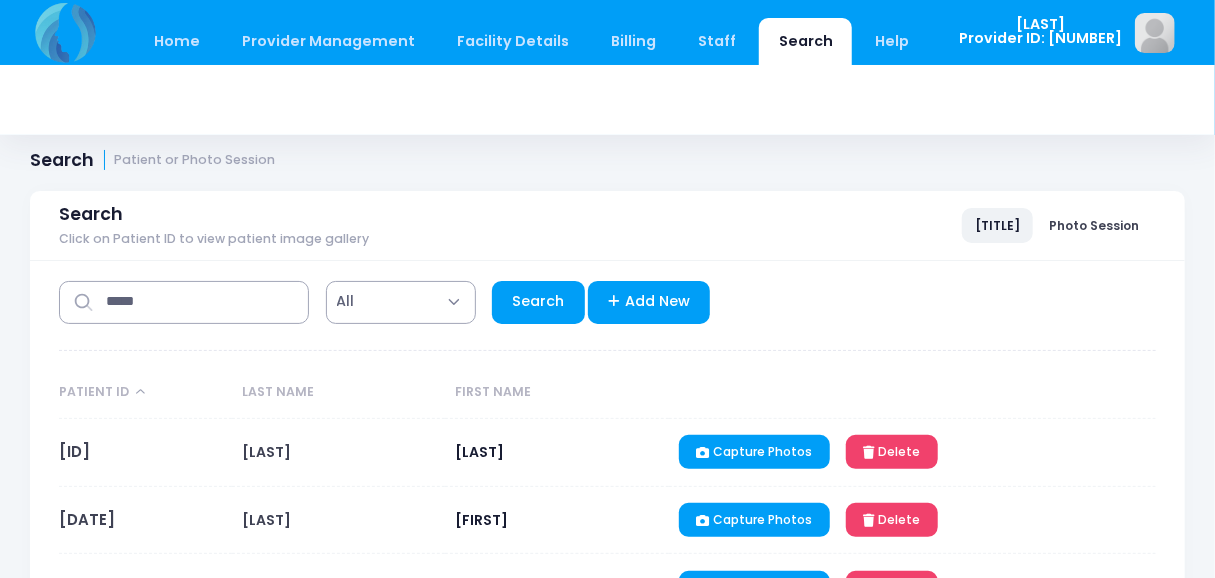 scroll, scrollTop: 0, scrollLeft: 0, axis: both 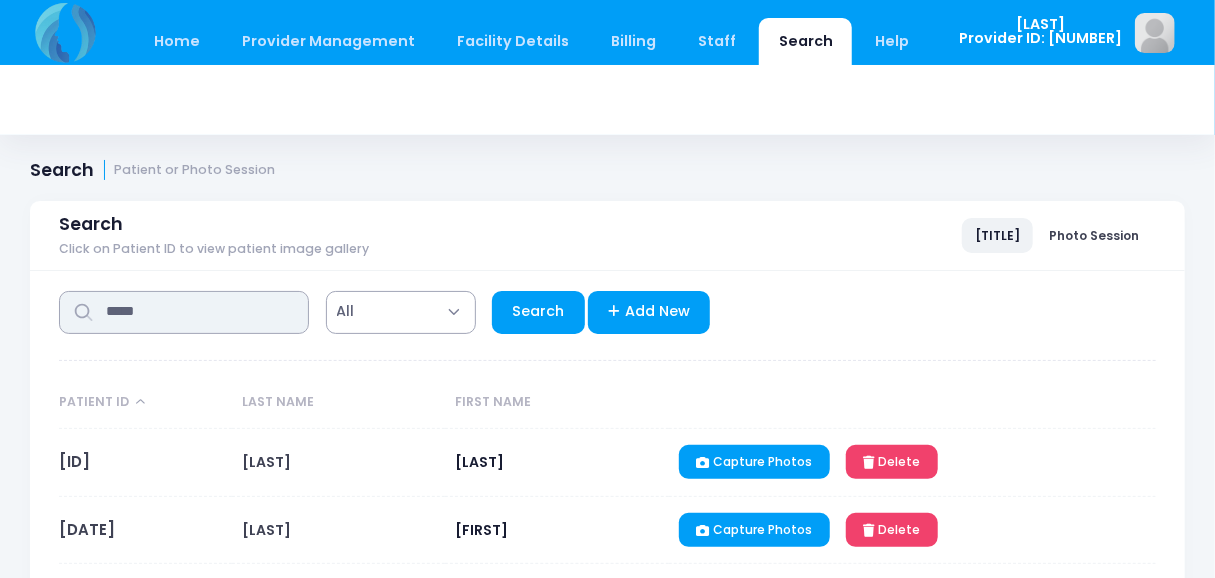 click on "*****" at bounding box center (184, 312) 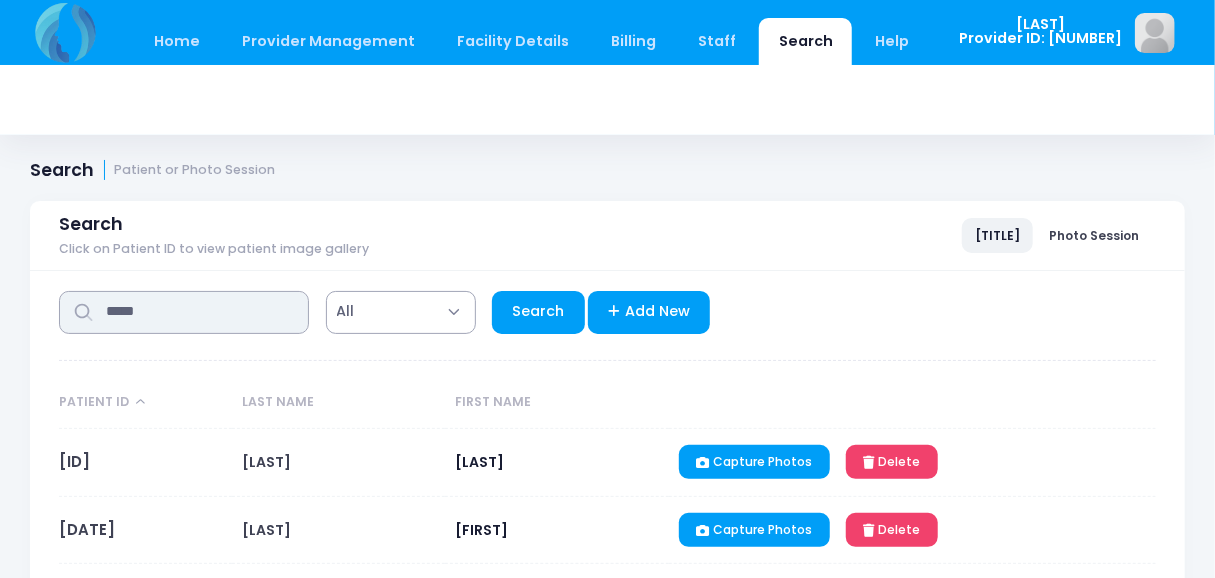 click on "*****" at bounding box center [184, 312] 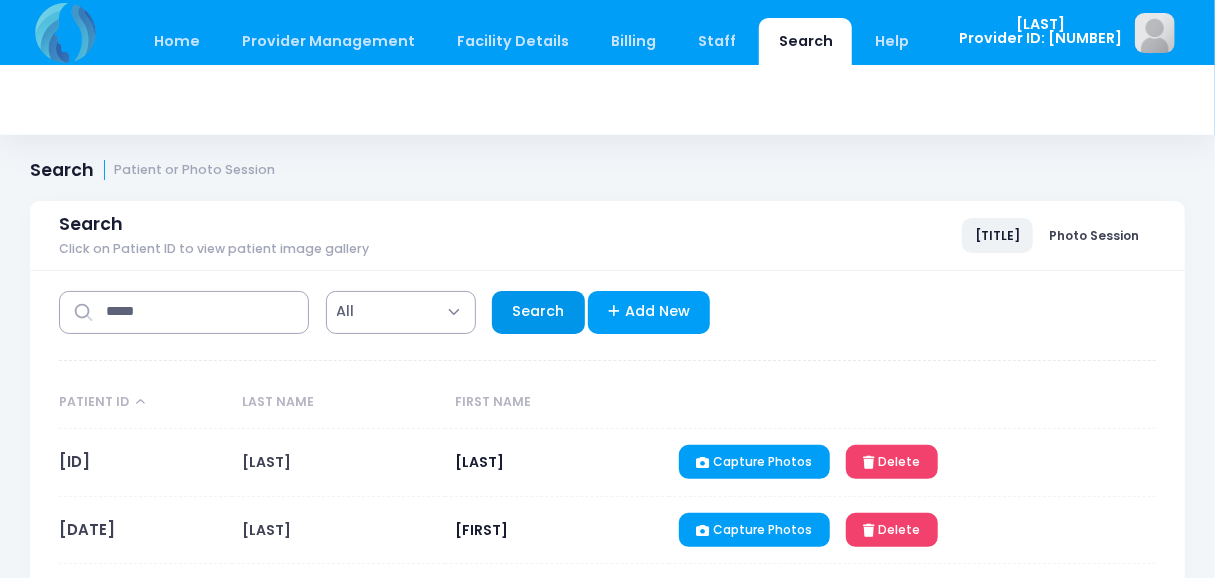 click on "[ACTION]" at bounding box center [538, 312] 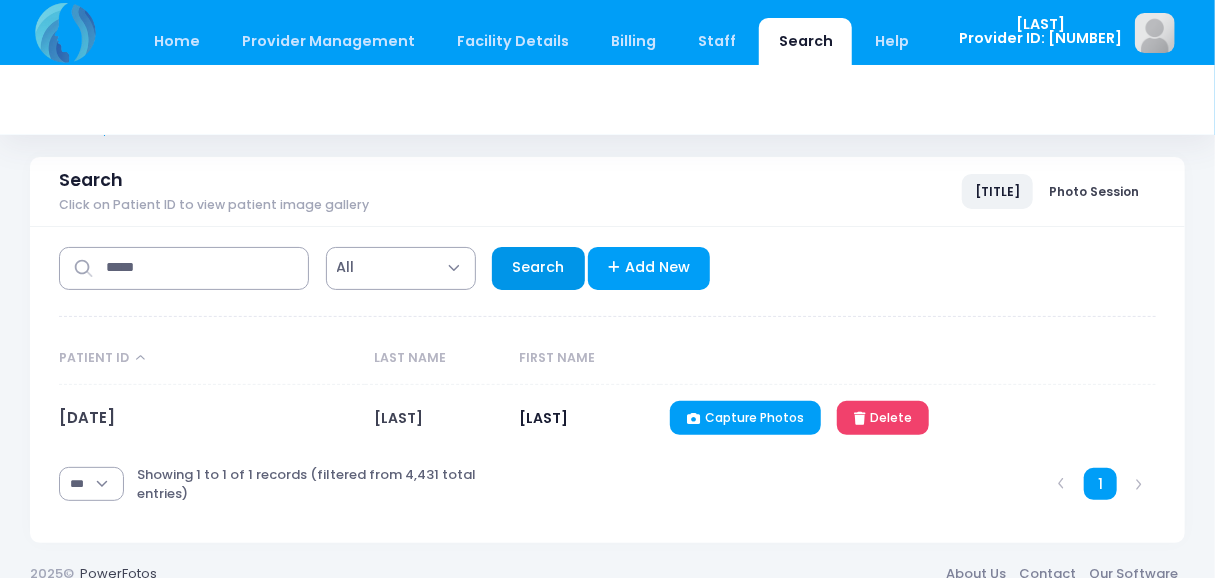 scroll, scrollTop: 69, scrollLeft: 0, axis: vertical 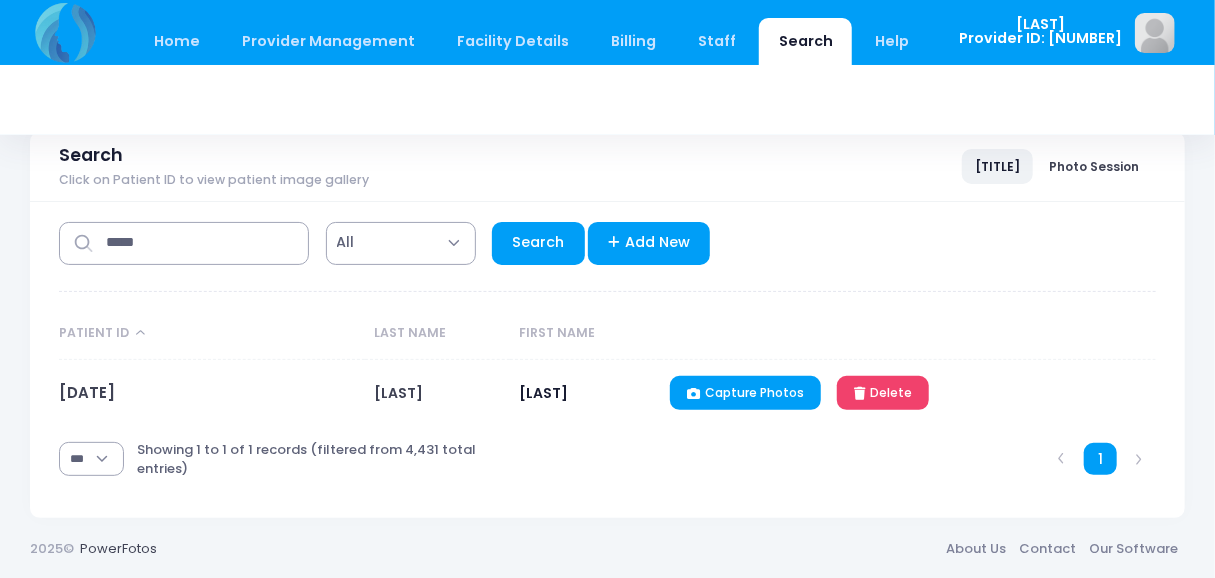 click on "[DATE]" at bounding box center [212, 393] 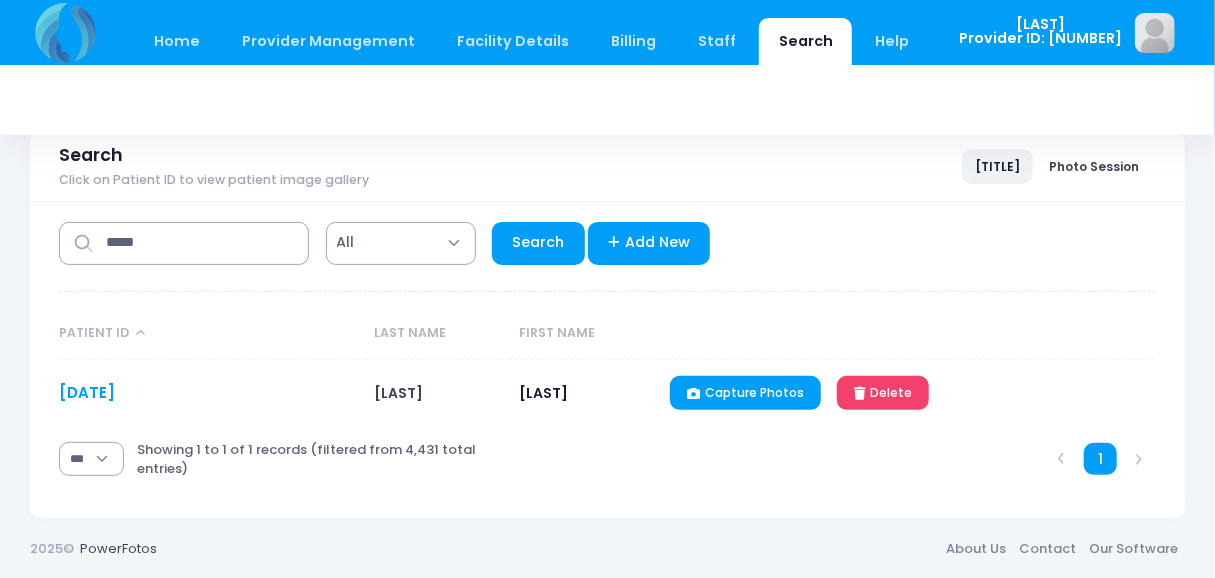 click on "[DATE]" at bounding box center [87, 392] 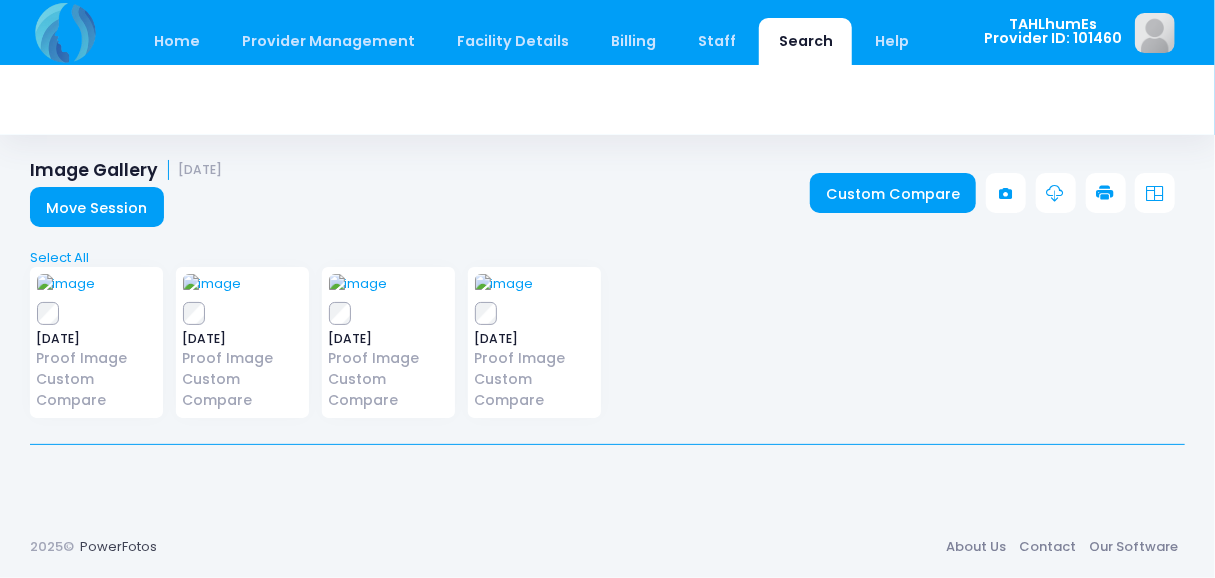scroll, scrollTop: 107, scrollLeft: 0, axis: vertical 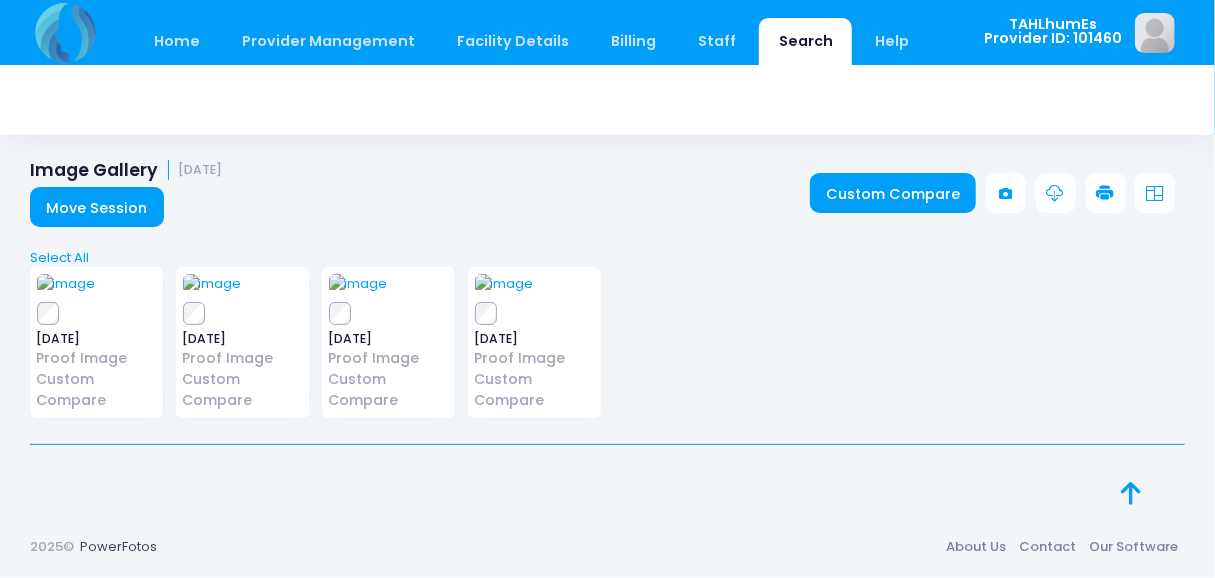 click on "2025-07-03
Proof Image
Custom Compare" at bounding box center (96, 342) 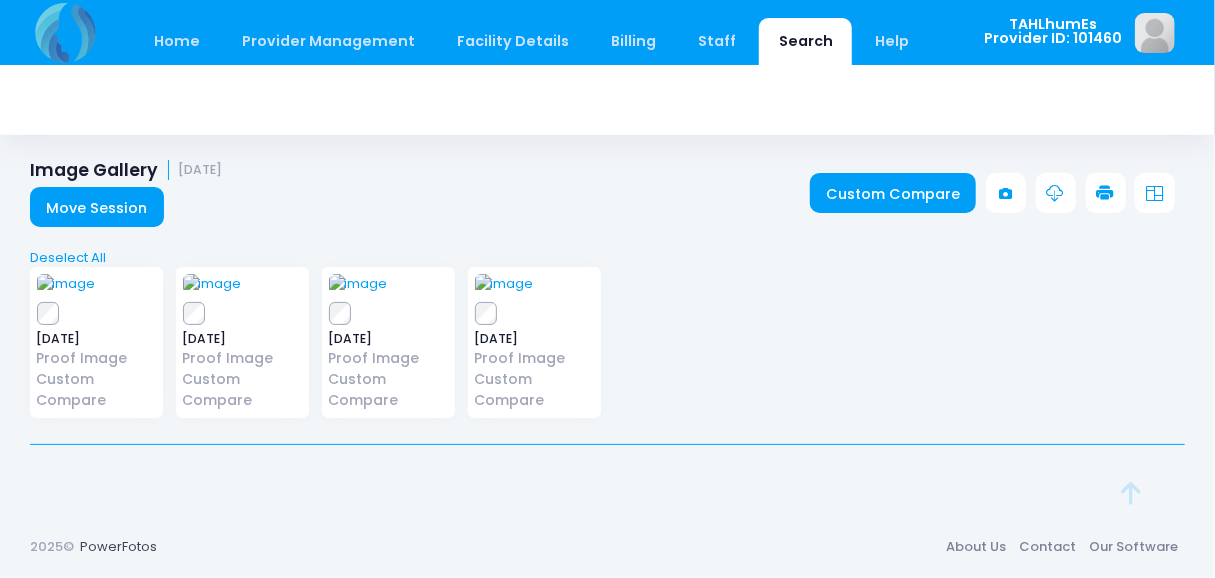 scroll, scrollTop: 0, scrollLeft: 0, axis: both 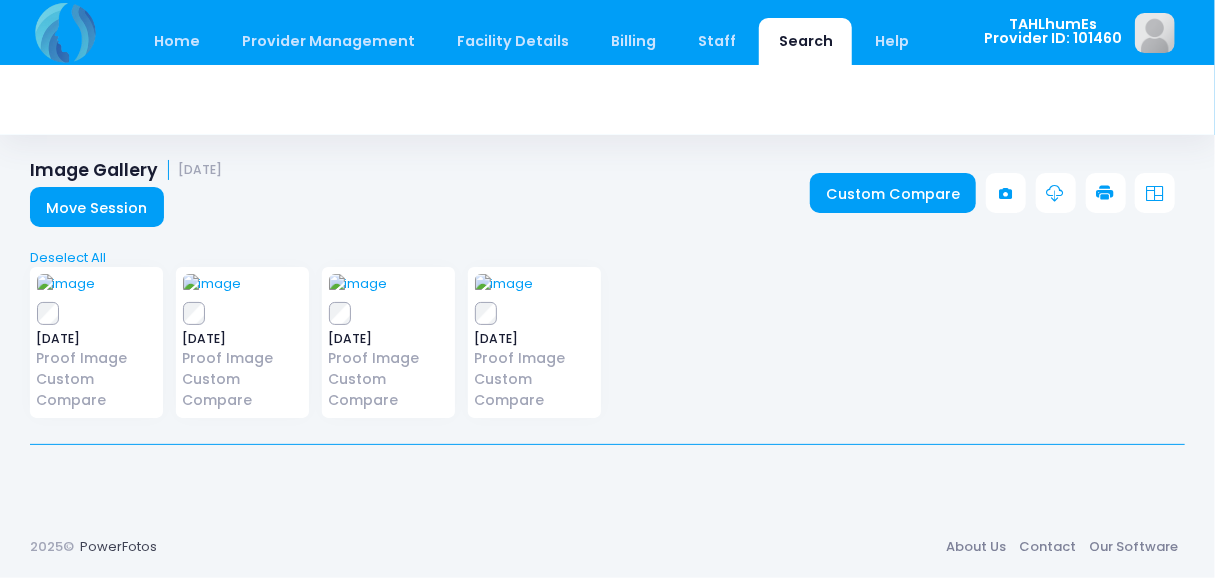 drag, startPoint x: 568, startPoint y: 475, endPoint x: 923, endPoint y: 379, distance: 367.75128 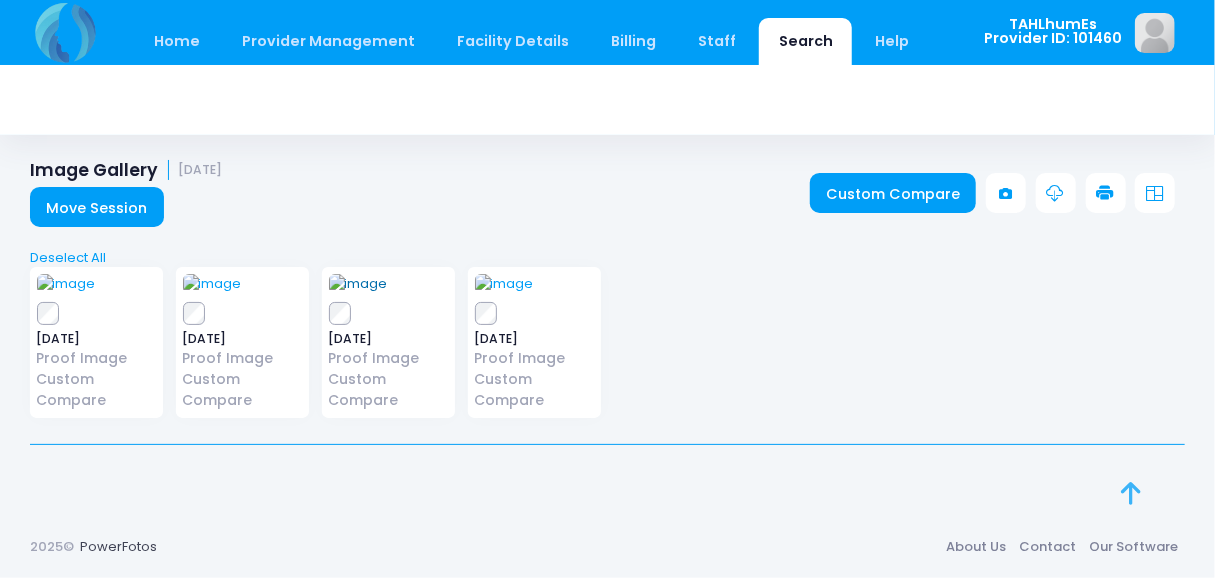 scroll, scrollTop: 0, scrollLeft: 0, axis: both 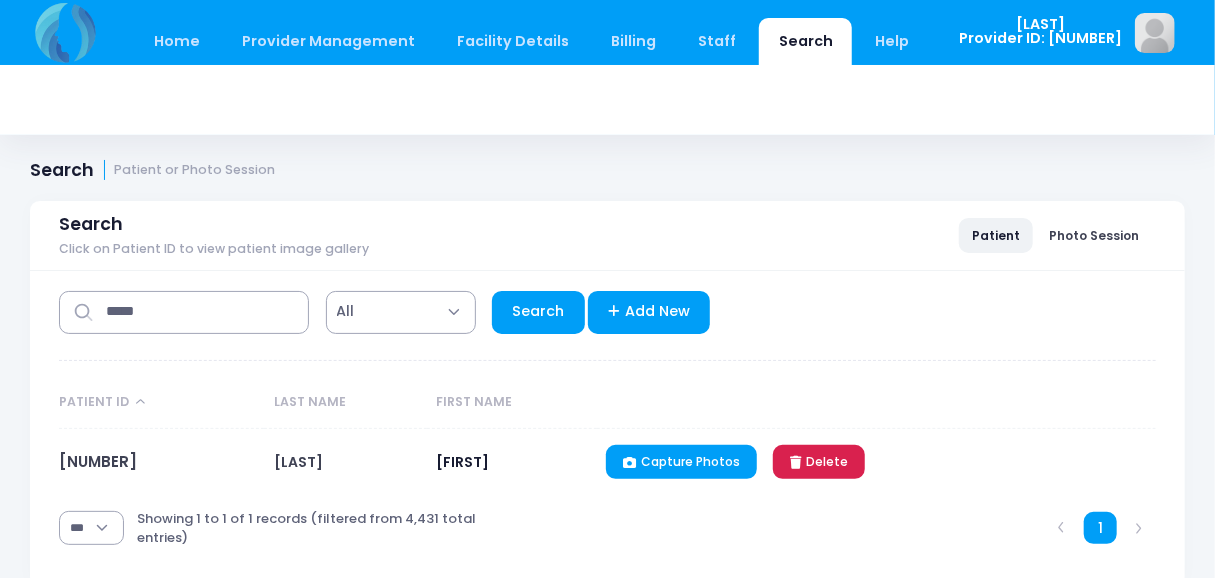 click on "Delete" at bounding box center [819, 462] 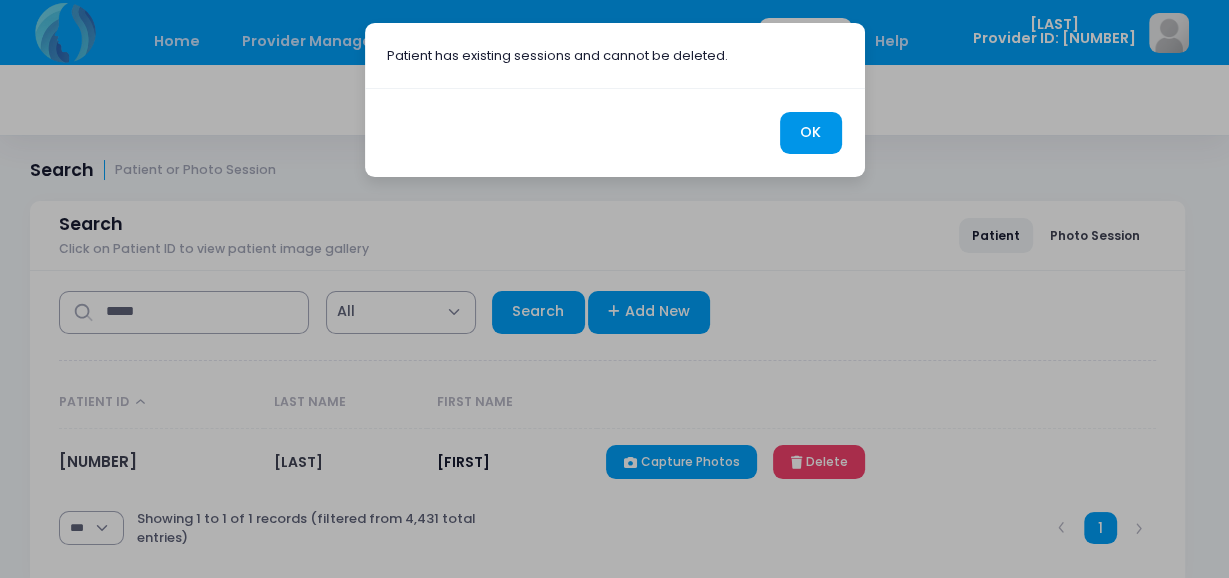 click on "OK" at bounding box center (811, 133) 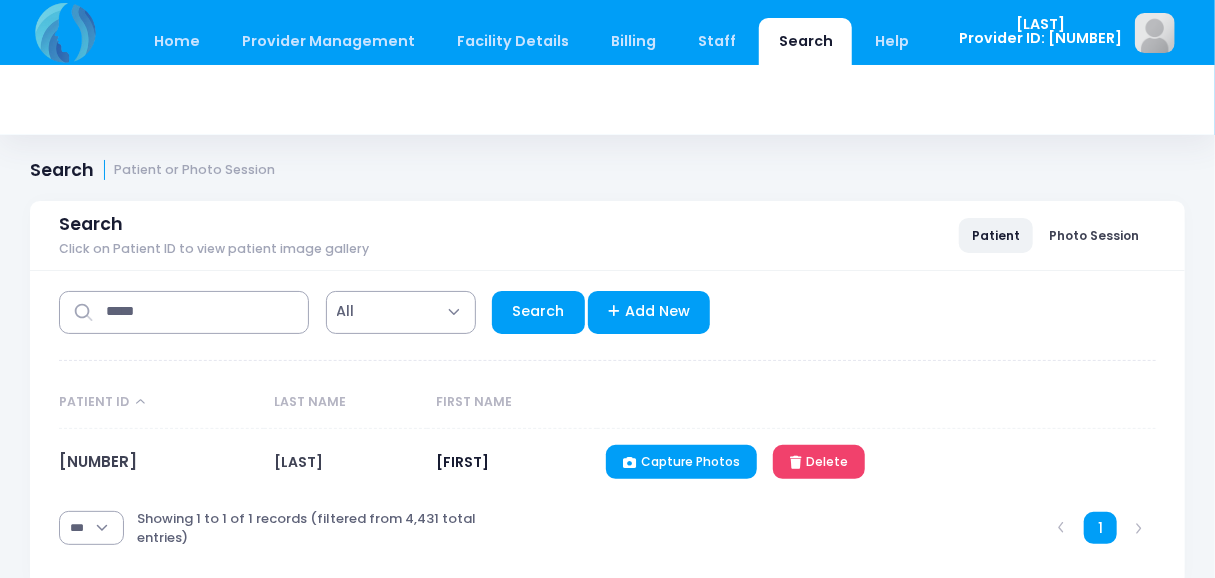 click on "Photo Session" at bounding box center (1095, 235) 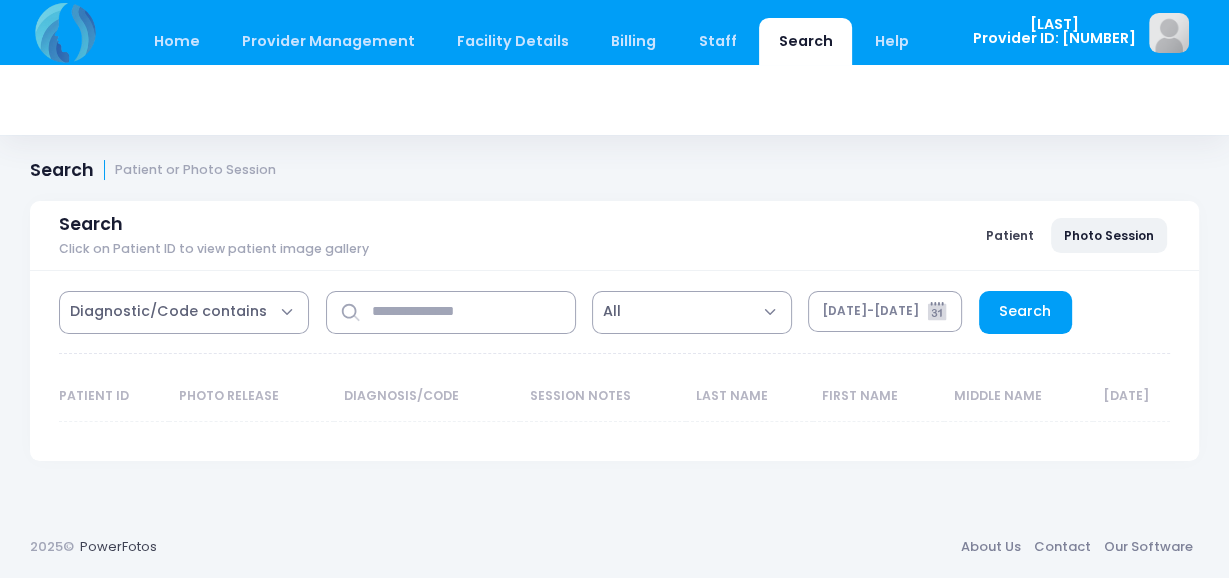 click on "Patient" at bounding box center (1010, 235) 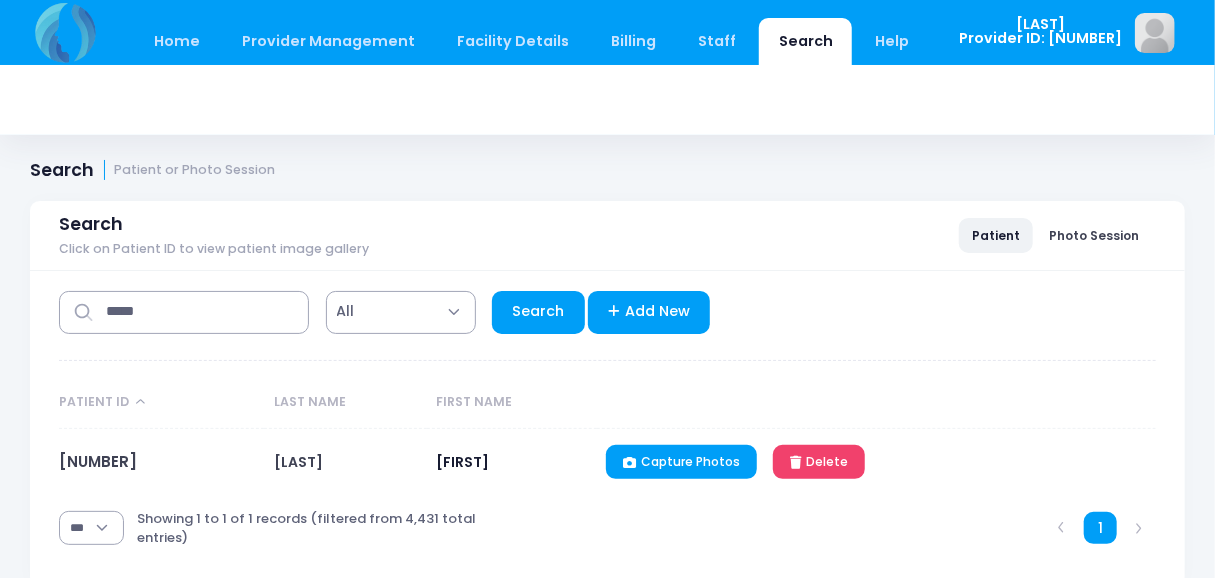 click on "BEGUM" at bounding box center (298, 462) 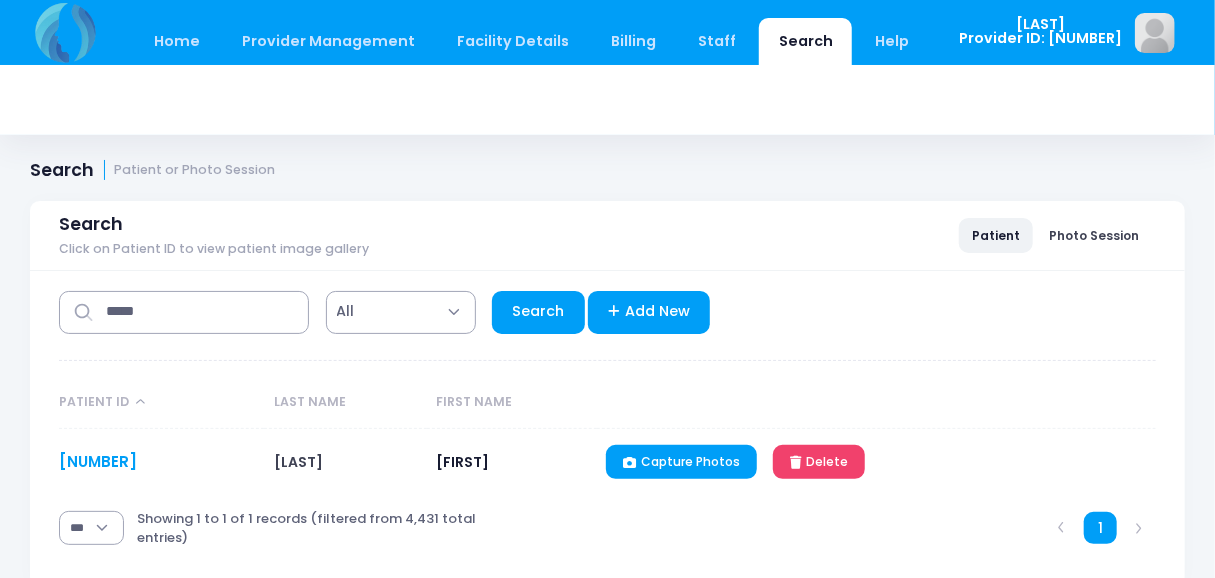 click on "NB01051970" at bounding box center (98, 461) 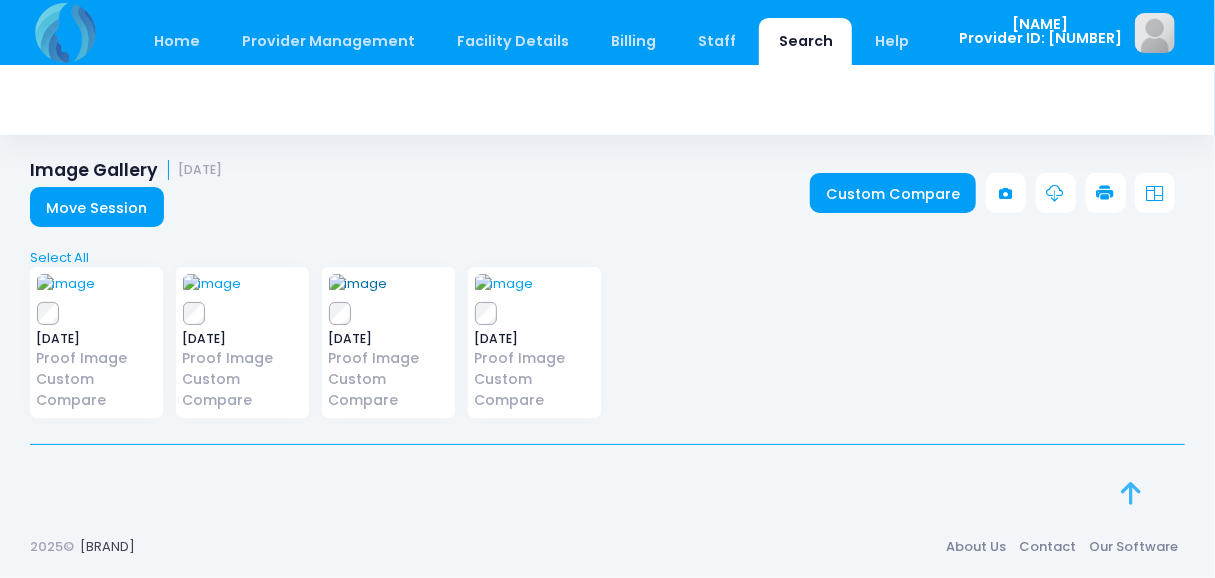 scroll, scrollTop: 0, scrollLeft: 0, axis: both 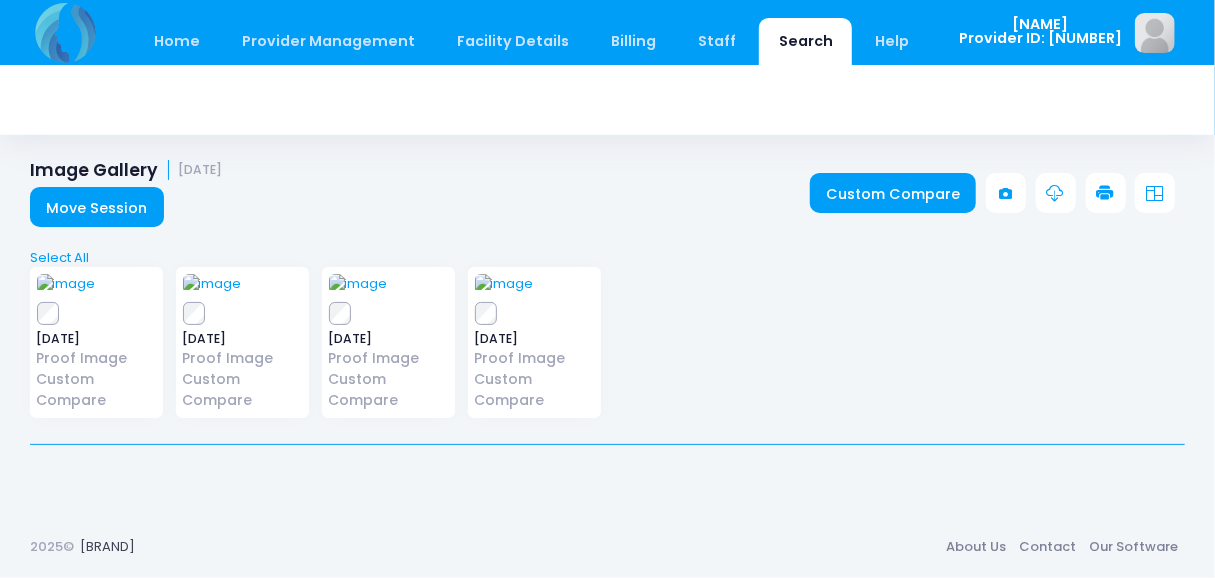 drag, startPoint x: 196, startPoint y: 170, endPoint x: 242, endPoint y: 191, distance: 50.566788 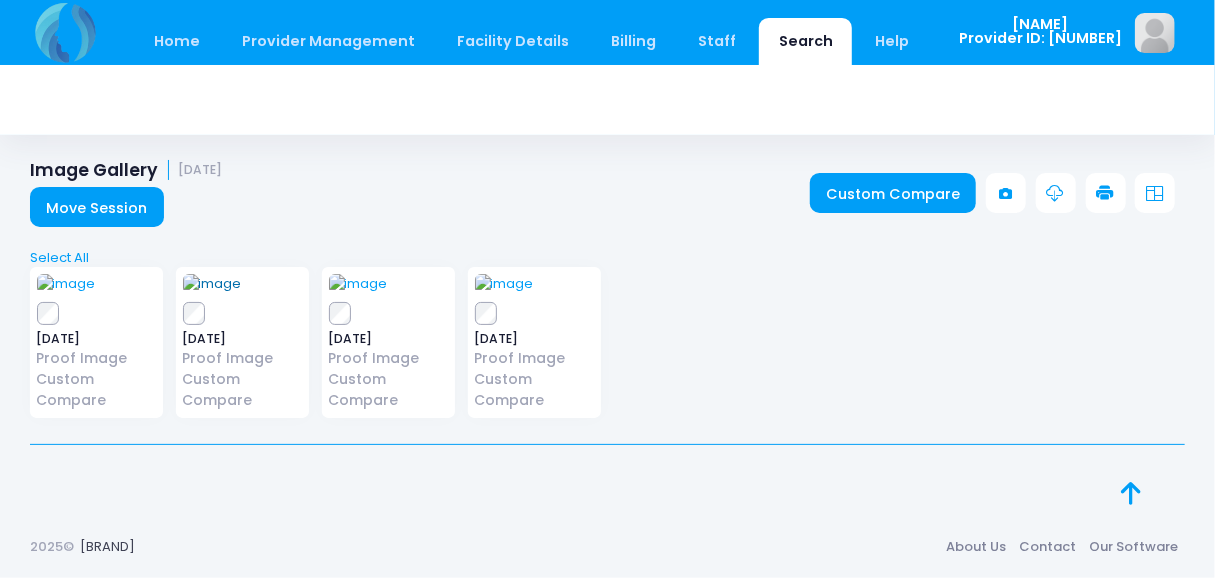scroll, scrollTop: 0, scrollLeft: 0, axis: both 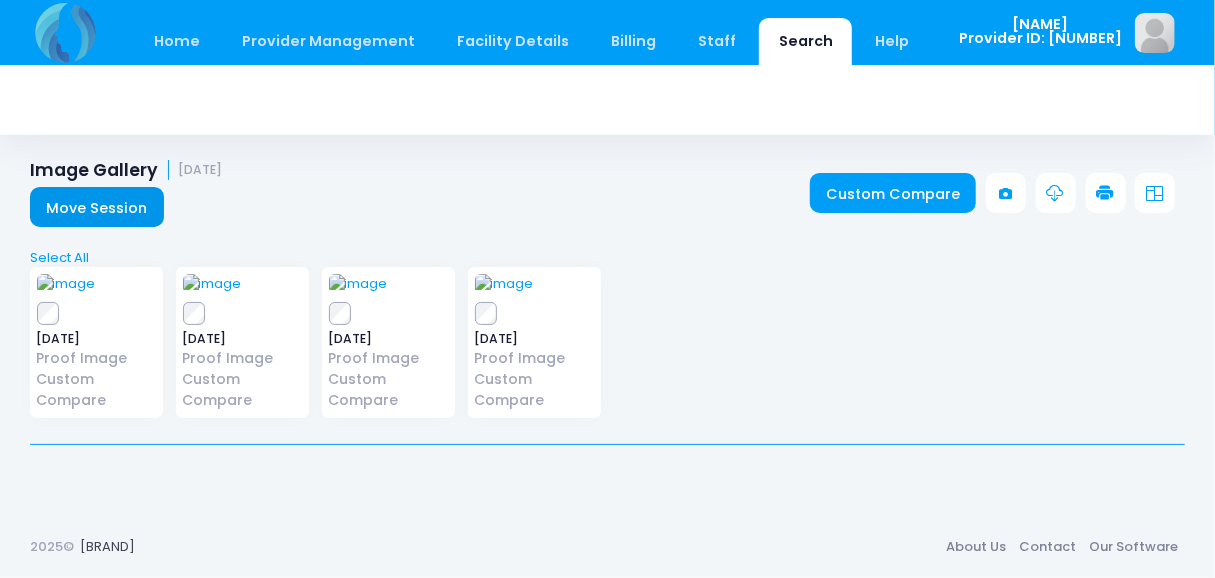 click on "Move Session" at bounding box center [97, 207] 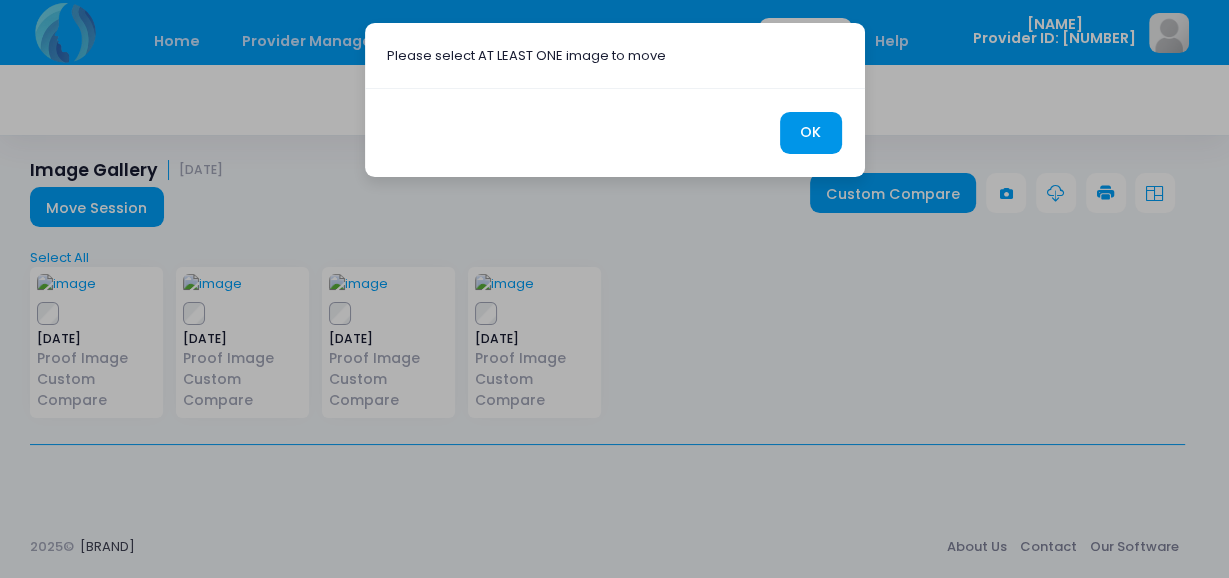 click on "OK" at bounding box center (811, 133) 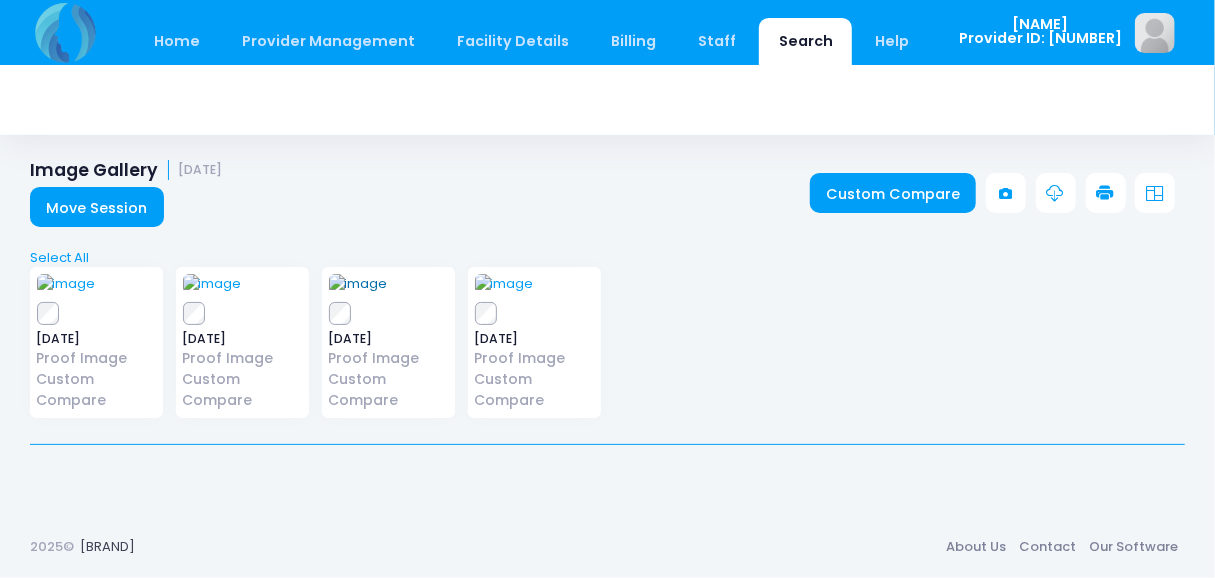 scroll, scrollTop: 107, scrollLeft: 0, axis: vertical 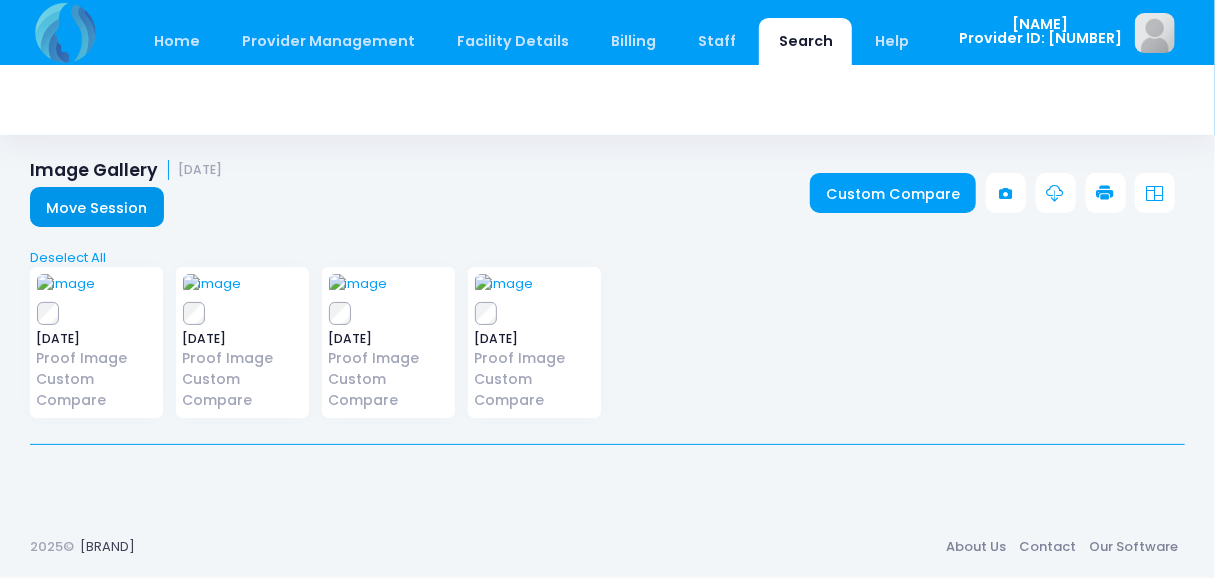 click on "Move Session" at bounding box center [97, 207] 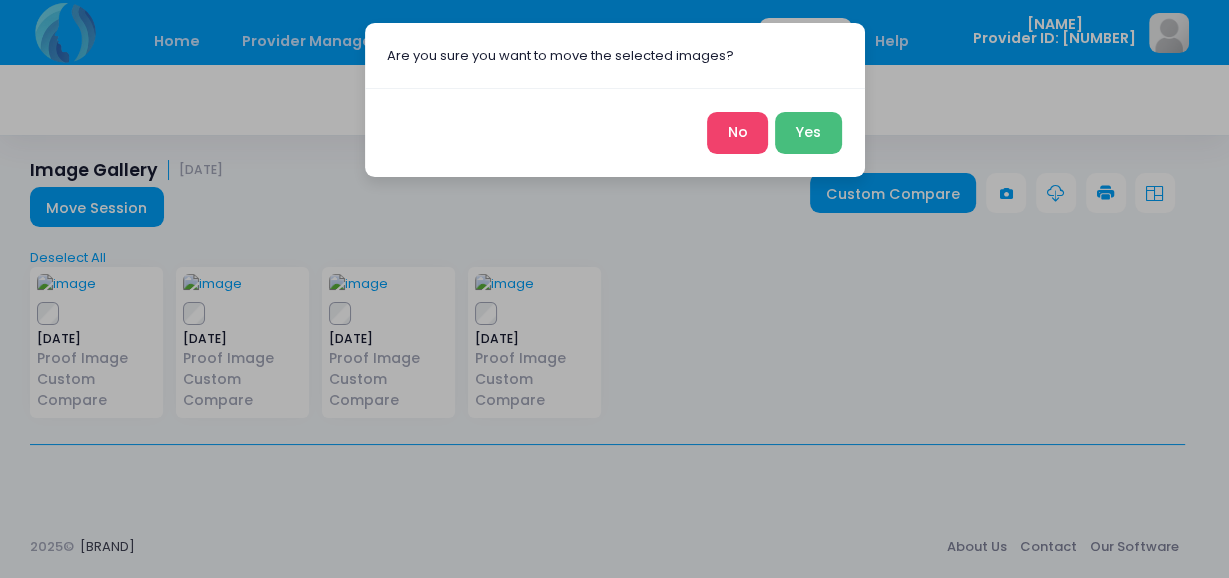 click on "Yes" at bounding box center (808, 133) 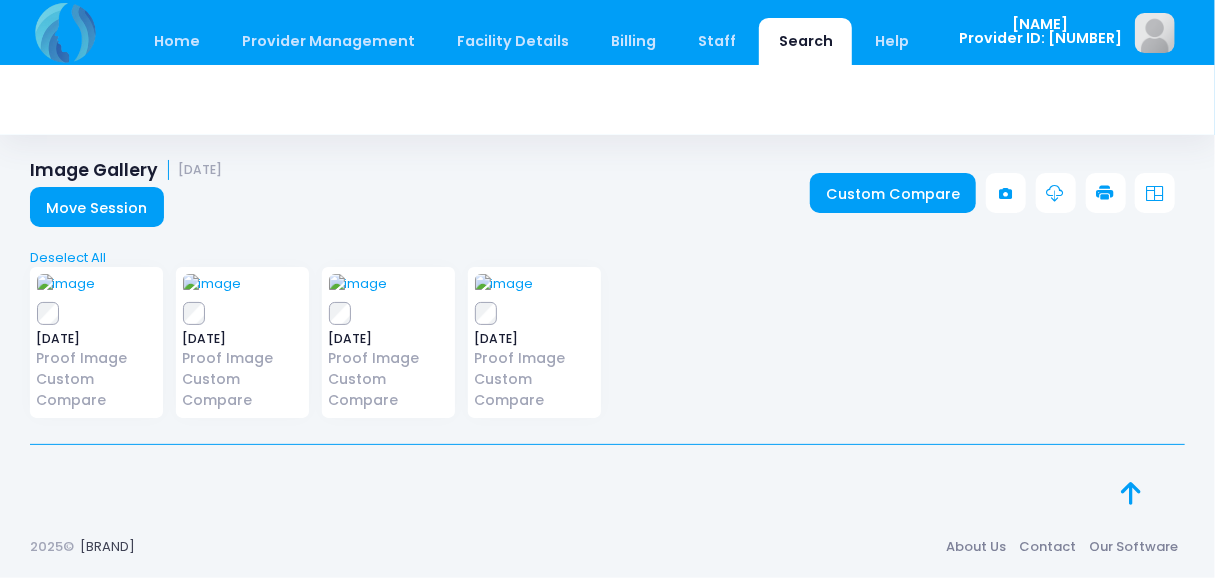 scroll, scrollTop: 0, scrollLeft: 0, axis: both 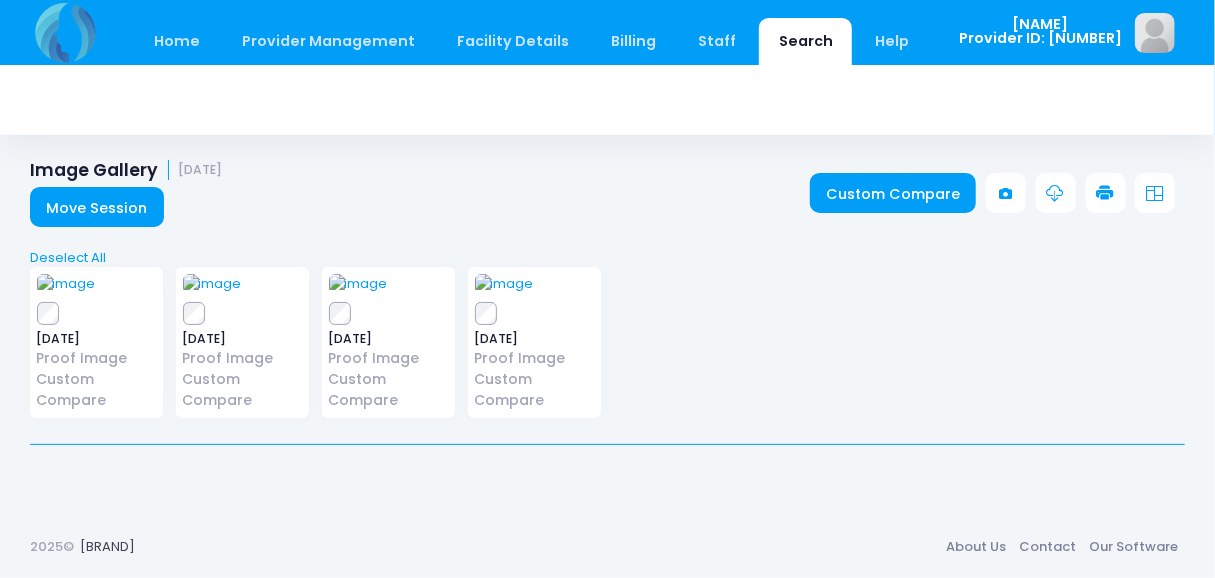 click on "NB01051970" at bounding box center [201, 170] 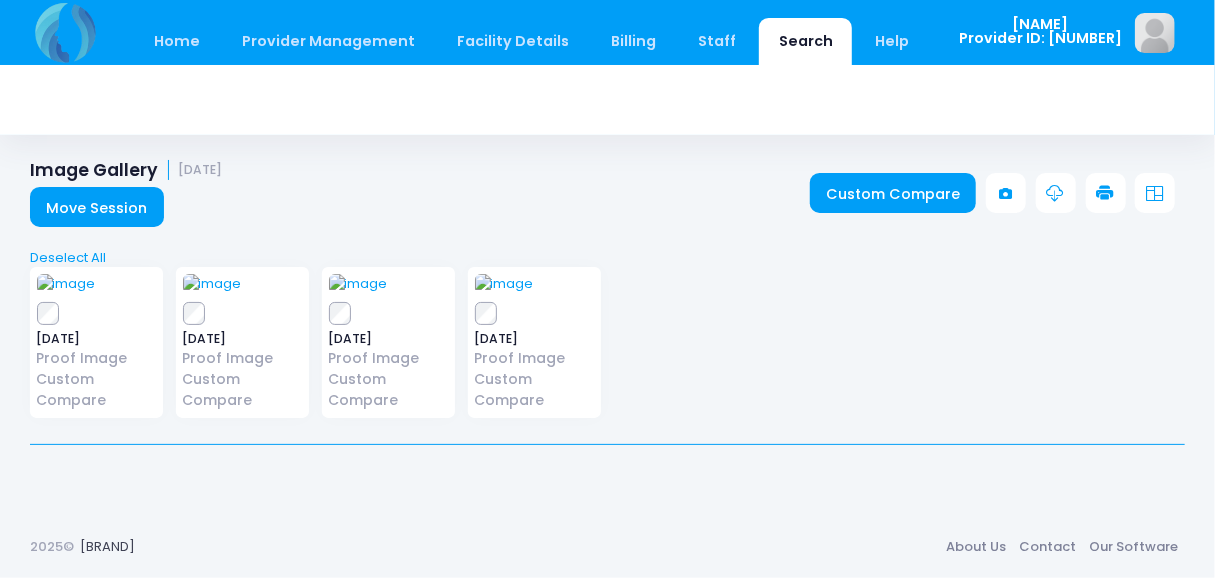 drag, startPoint x: 392, startPoint y: 200, endPoint x: 402, endPoint y: 203, distance: 10.440307 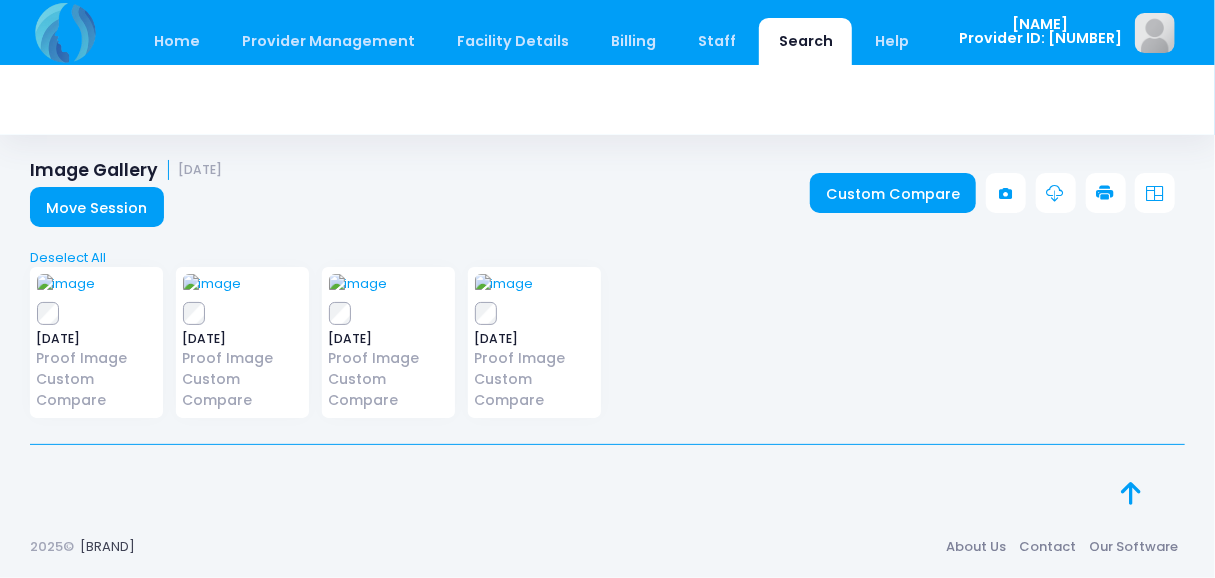 scroll, scrollTop: 0, scrollLeft: 0, axis: both 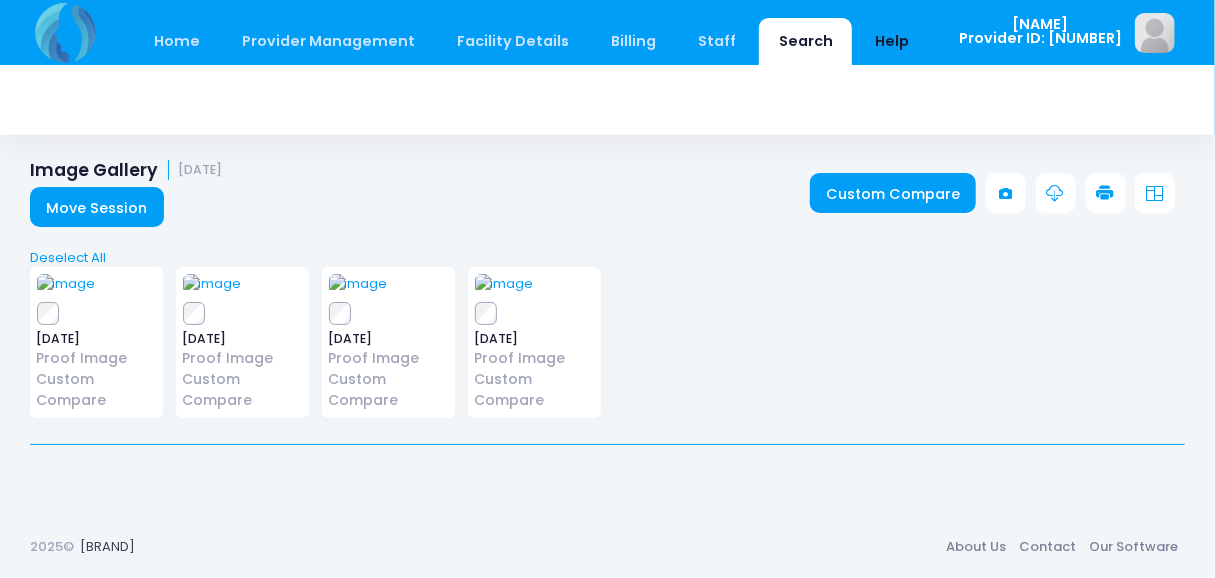 click on "Help" at bounding box center (892, 41) 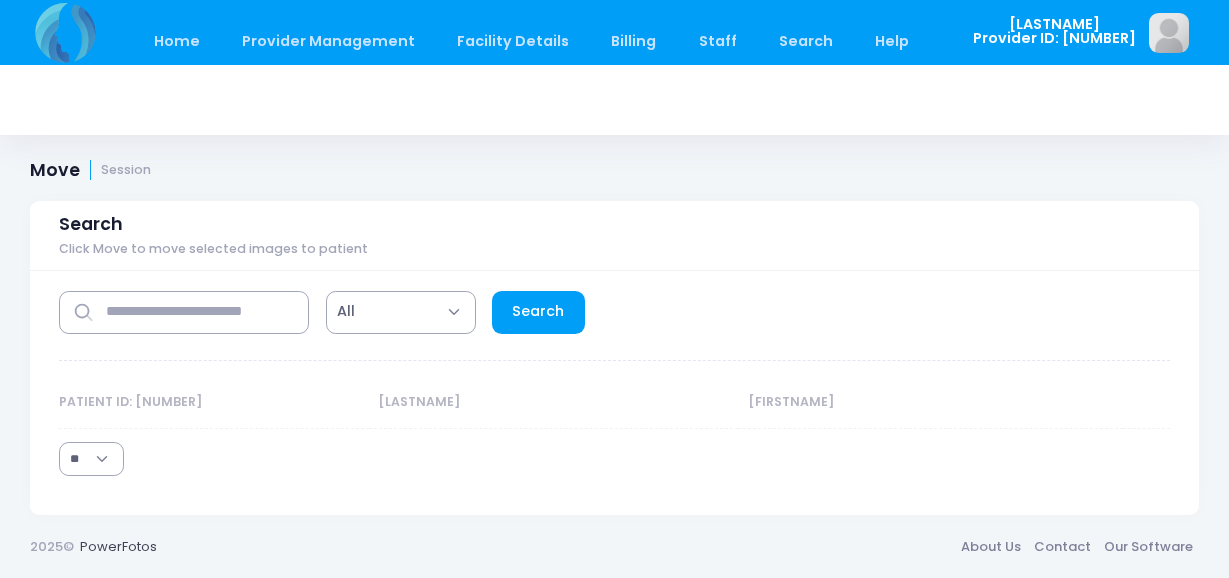 scroll, scrollTop: 0, scrollLeft: 0, axis: both 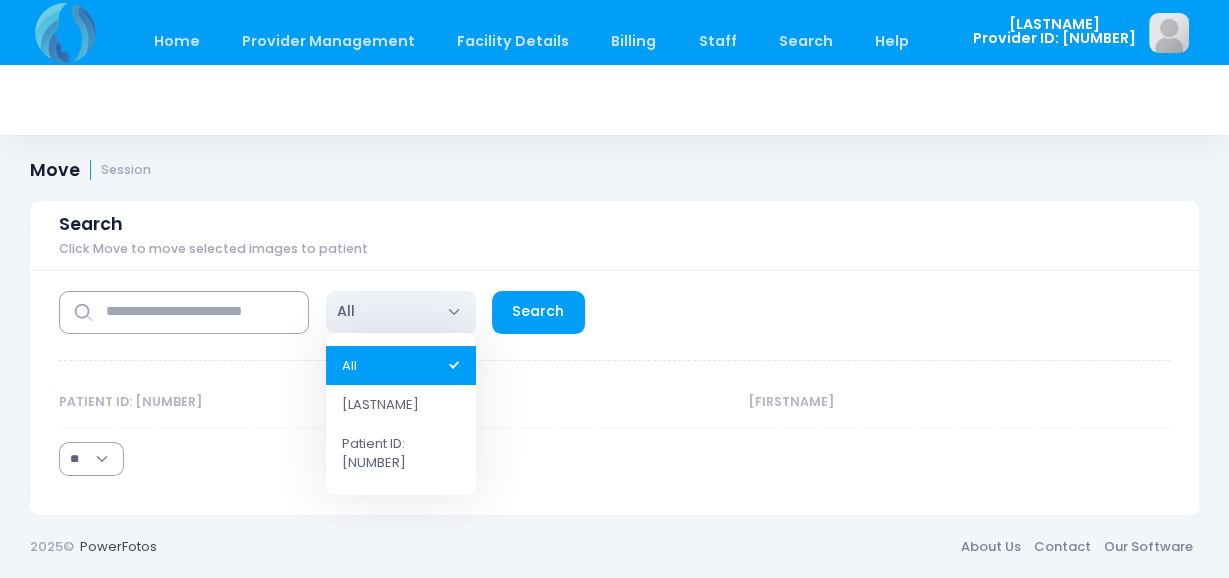 click on "All" at bounding box center [401, 312] 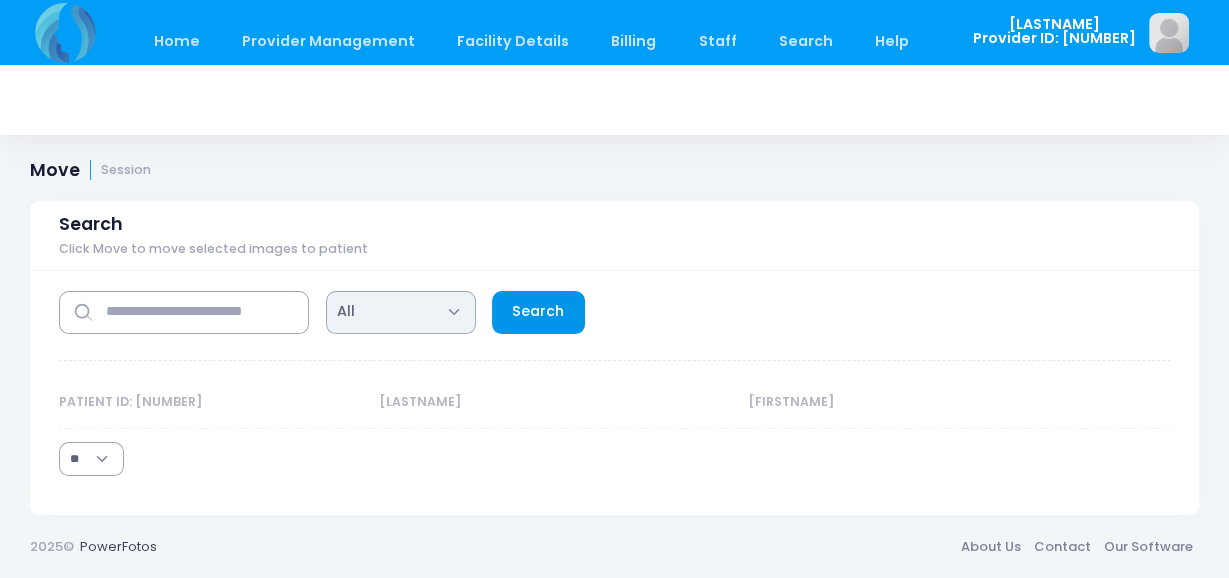 click on "Search" at bounding box center [538, 312] 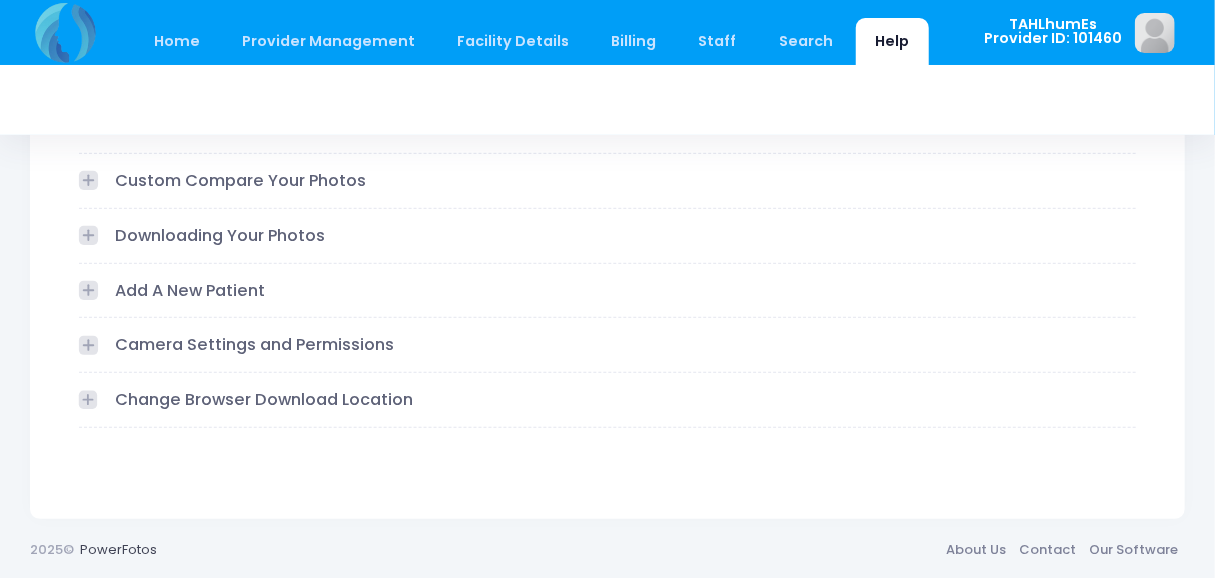 scroll, scrollTop: 0, scrollLeft: 0, axis: both 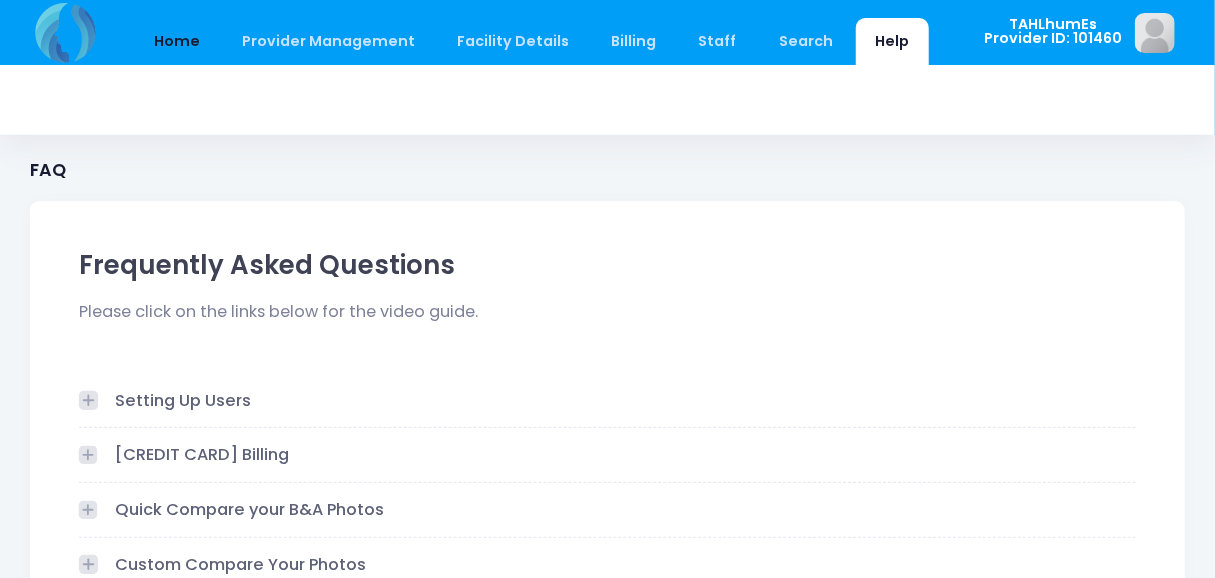 click on "Home" at bounding box center (176, 41) 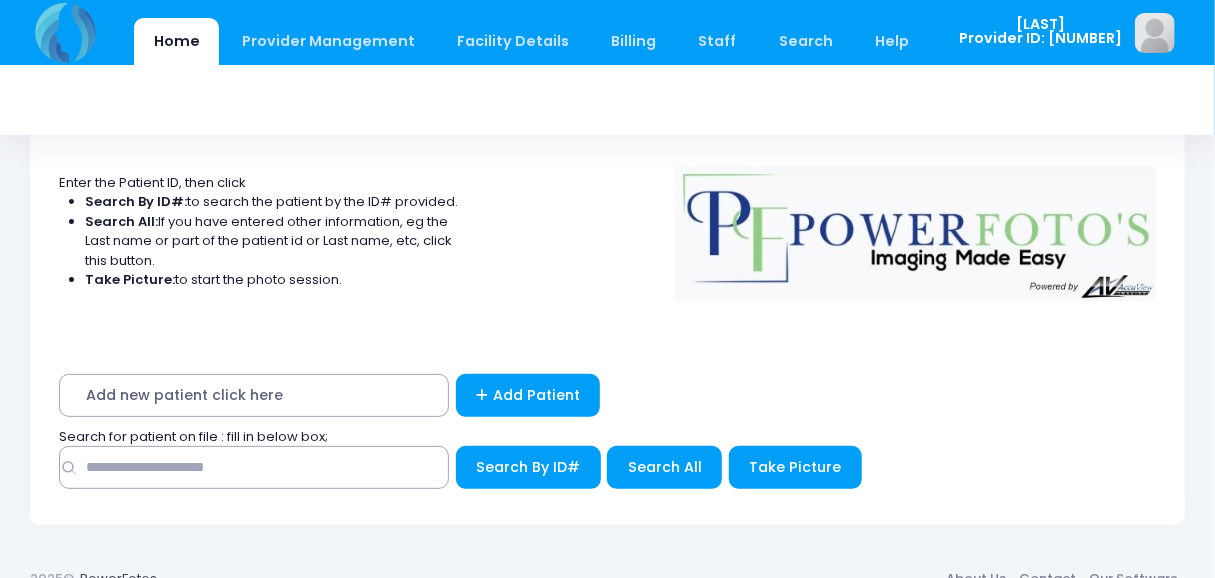 scroll, scrollTop: 105, scrollLeft: 0, axis: vertical 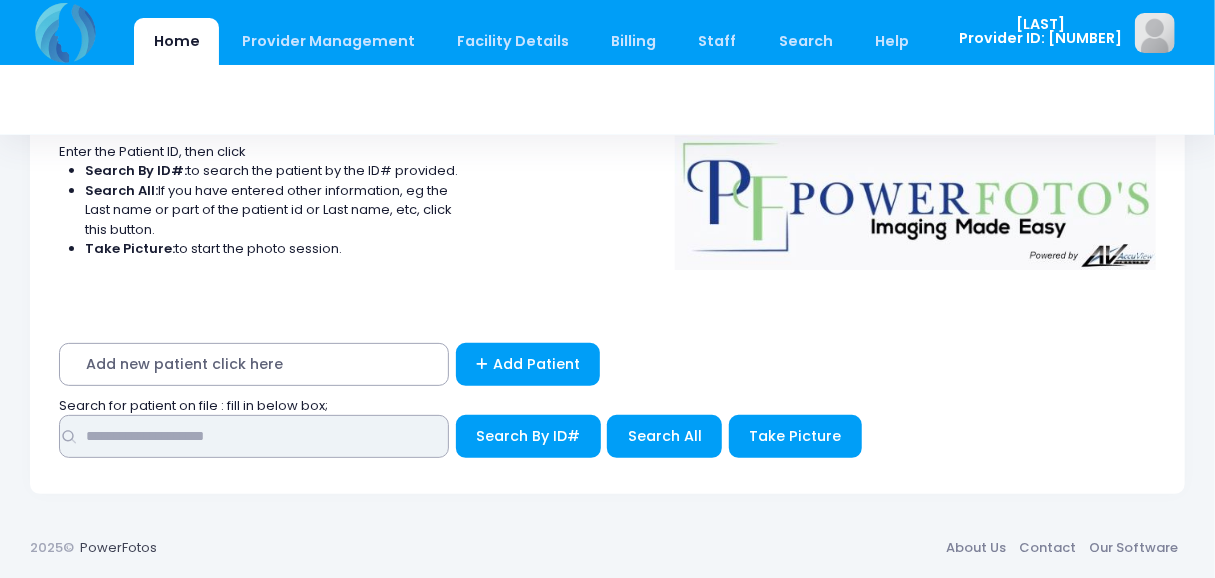 click at bounding box center [254, 436] 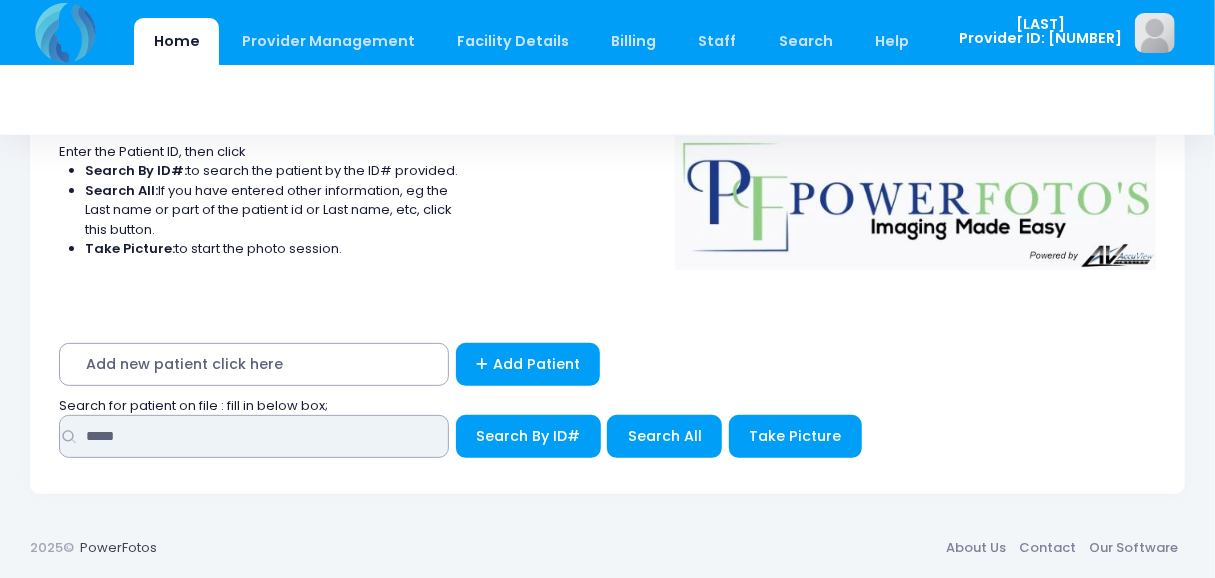 type on "*****" 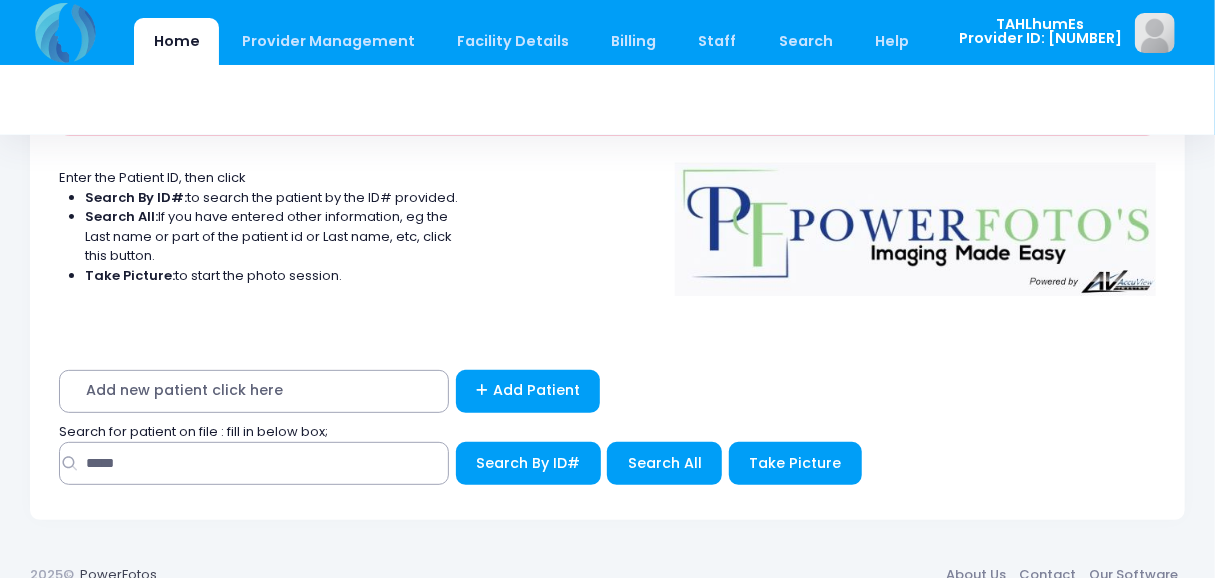 scroll, scrollTop: 165, scrollLeft: 0, axis: vertical 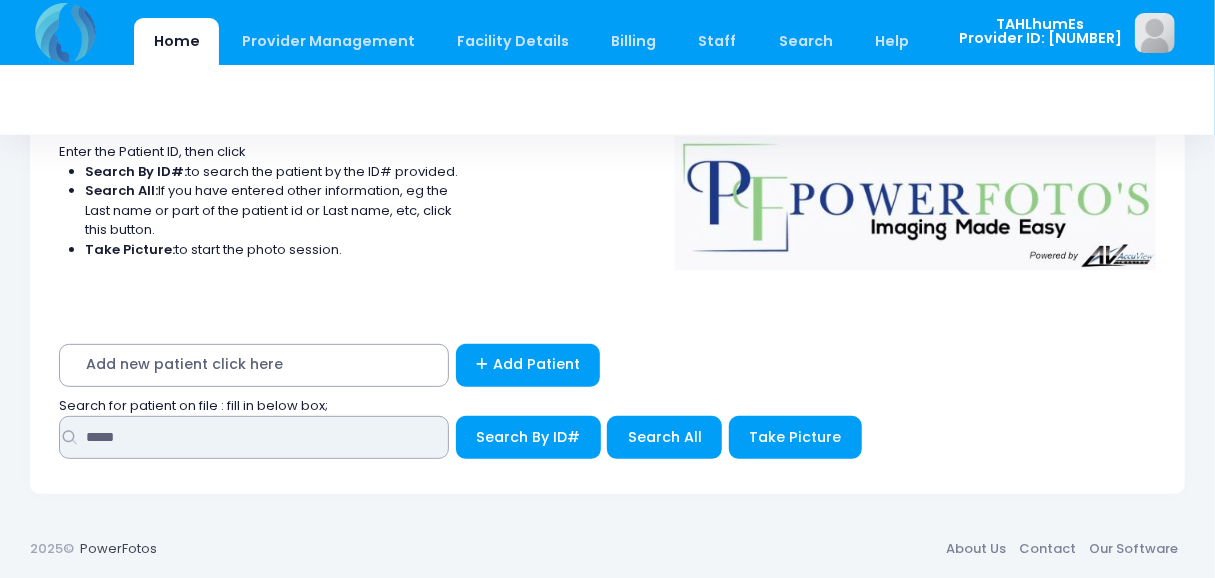 click on "*****" at bounding box center (254, 437) 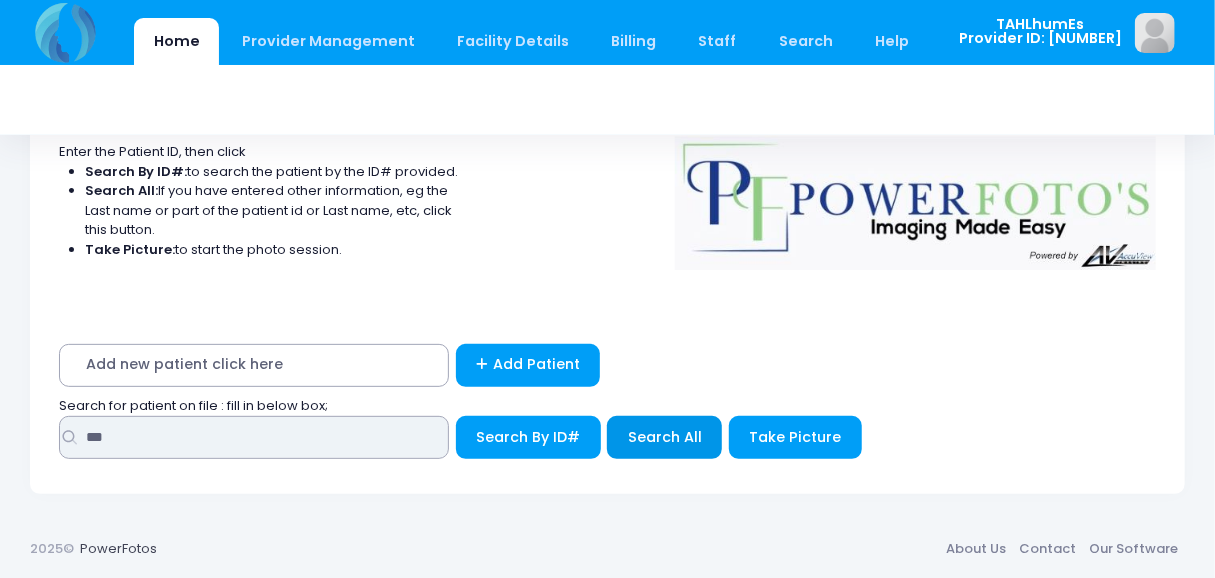 type on "***" 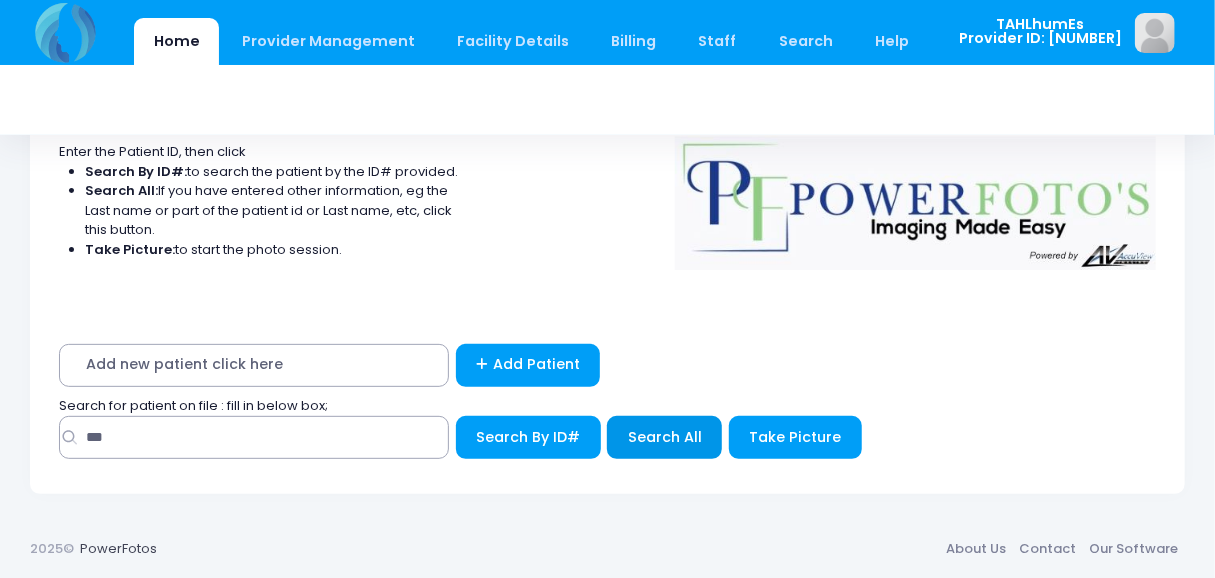 click on "Search All" at bounding box center (528, 437) 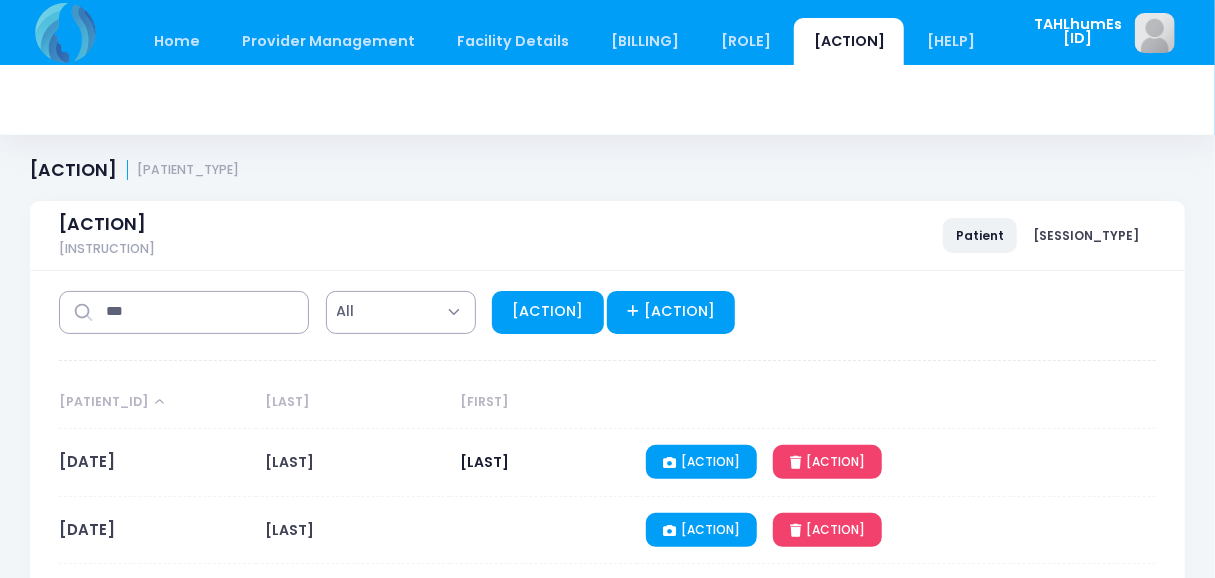 scroll, scrollTop: 339, scrollLeft: 0, axis: vertical 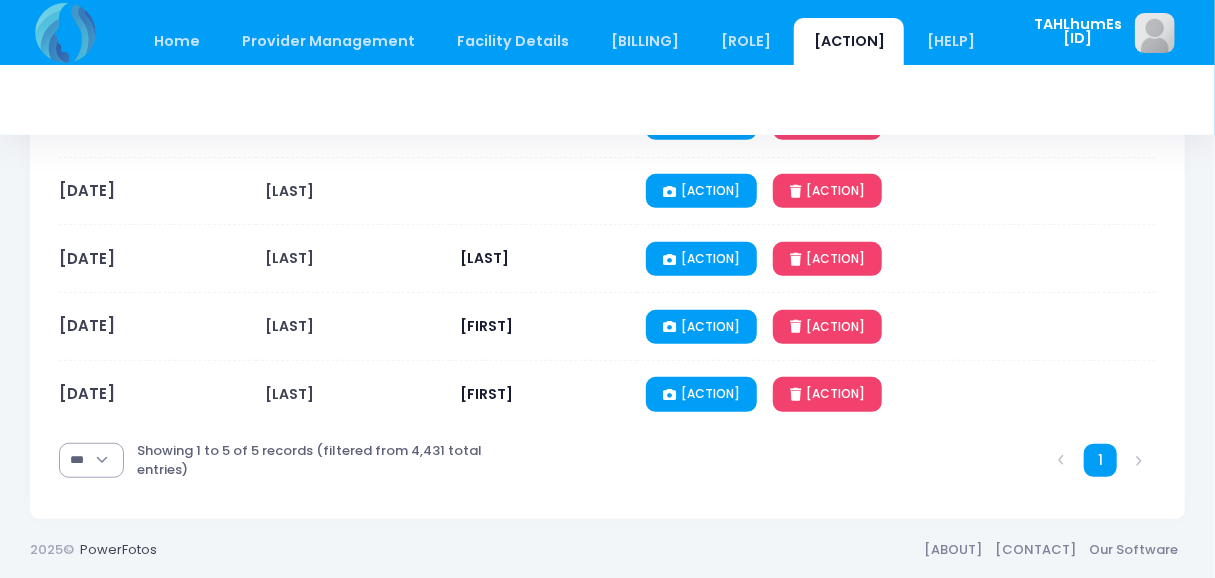 click on "[LAST]" at bounding box center [290, 123] 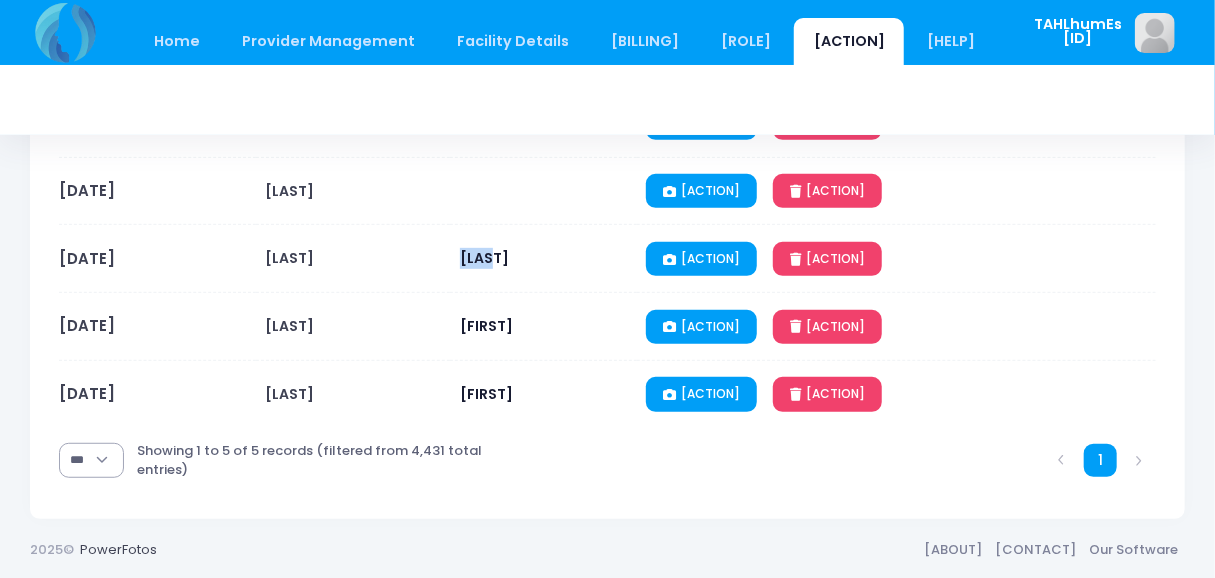 click on "[LAST]" at bounding box center (290, 123) 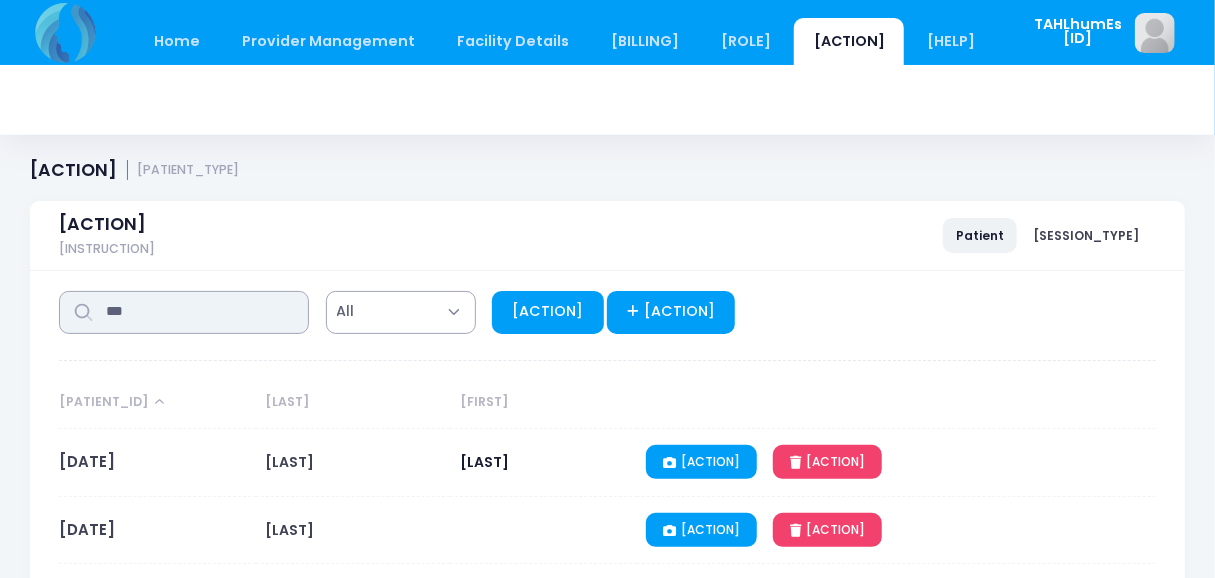 click on "***" at bounding box center [184, 312] 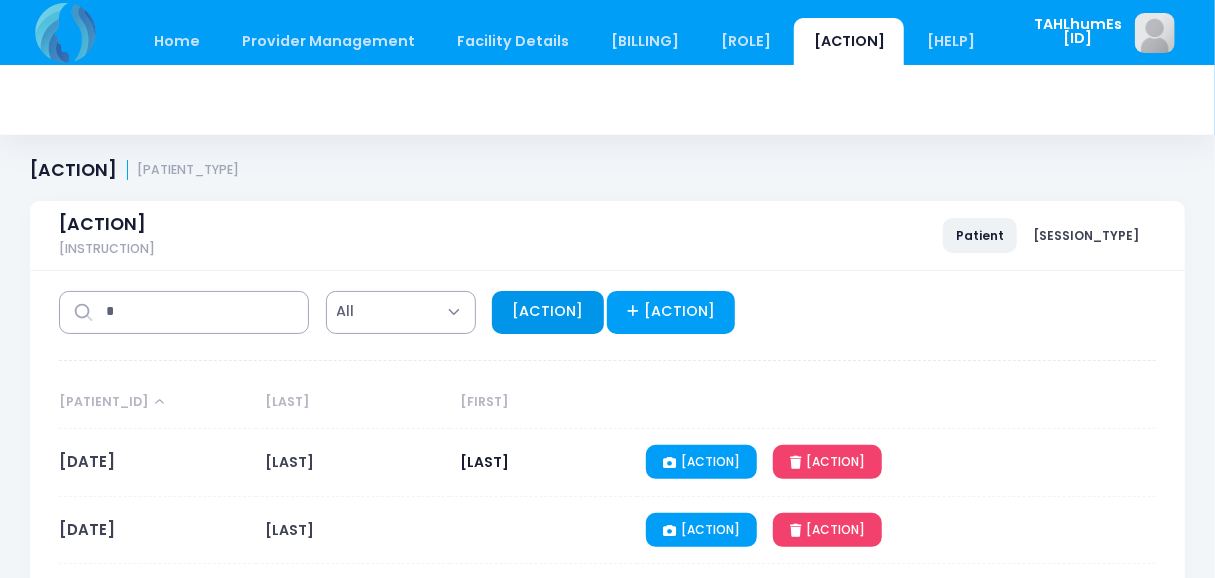 click on "[ACTION]" at bounding box center (548, 312) 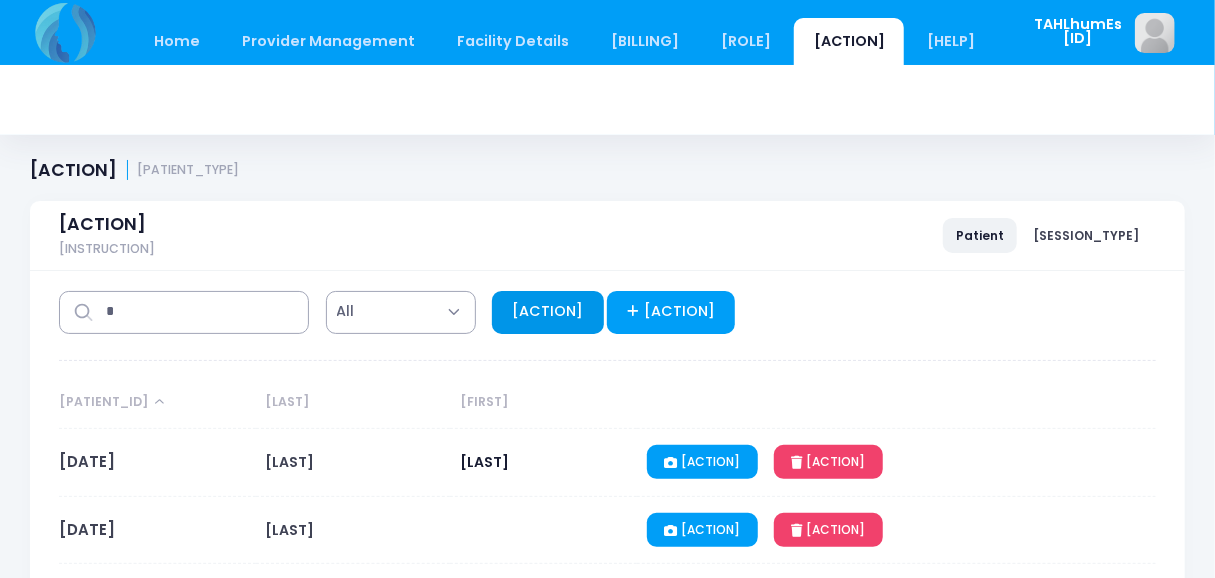 click on "[ACTION]" at bounding box center (548, 312) 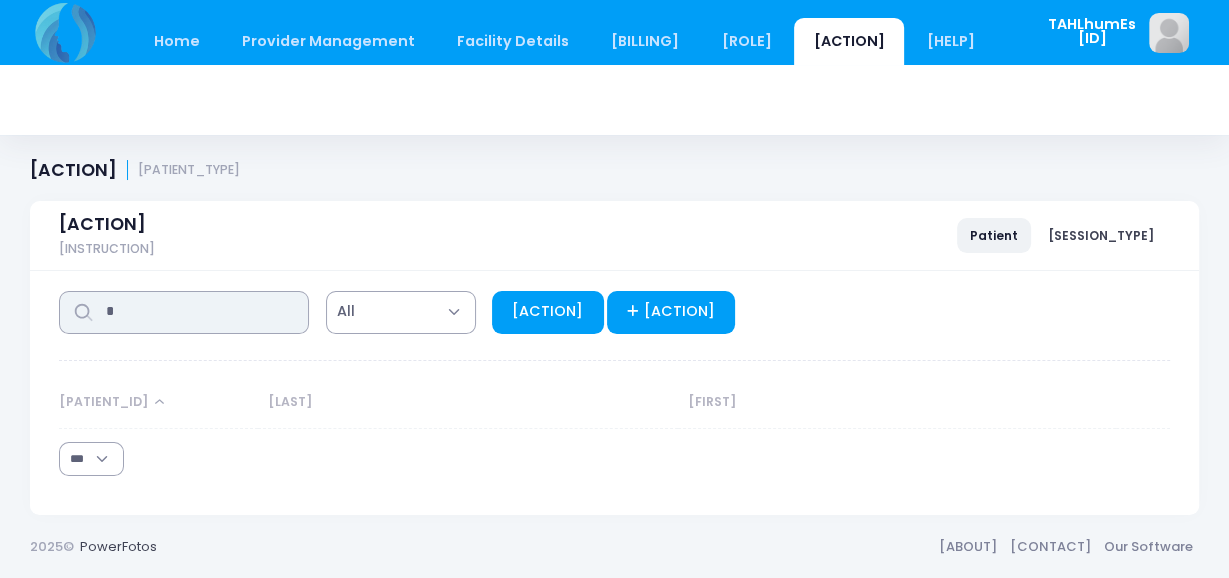 click on "*" at bounding box center [184, 312] 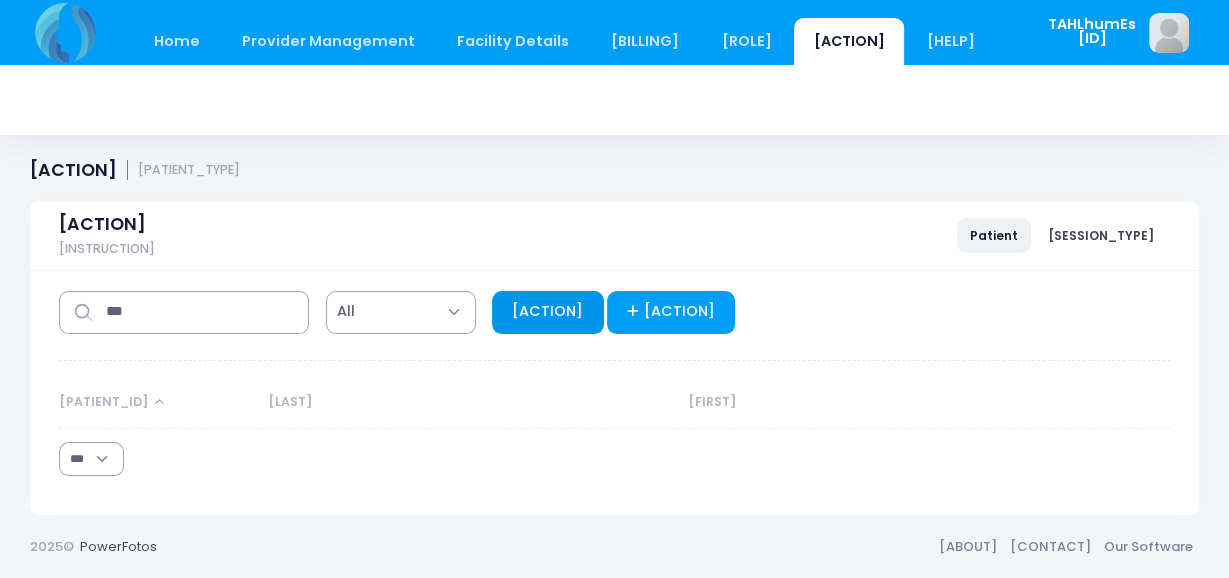 click on "[ACTION]" at bounding box center (548, 312) 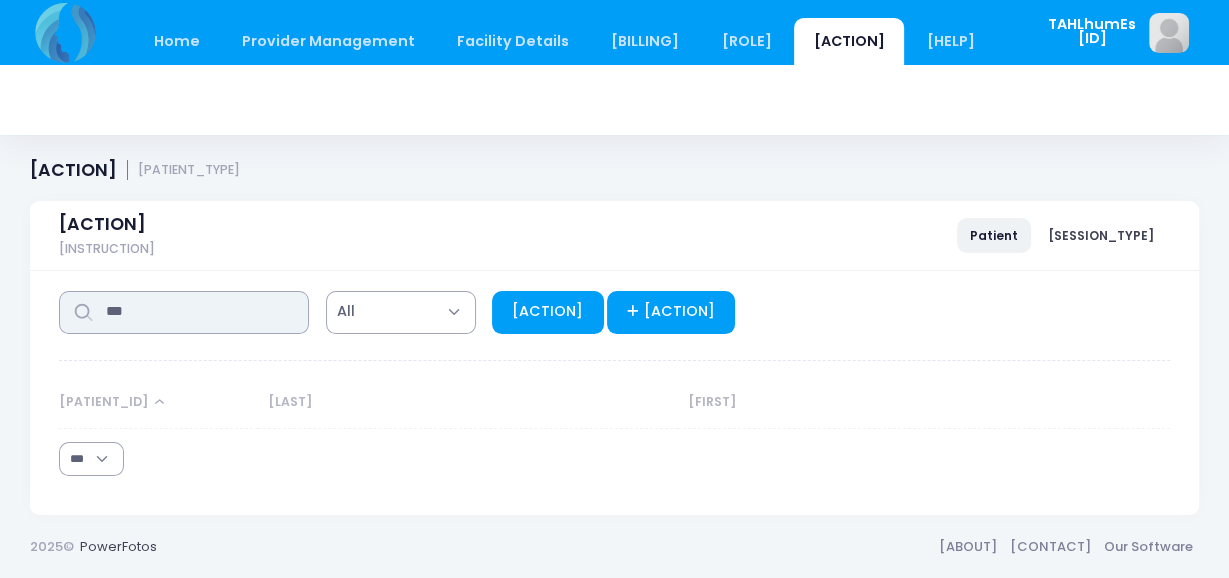 drag, startPoint x: 179, startPoint y: 317, endPoint x: 379, endPoint y: 312, distance: 200.06248 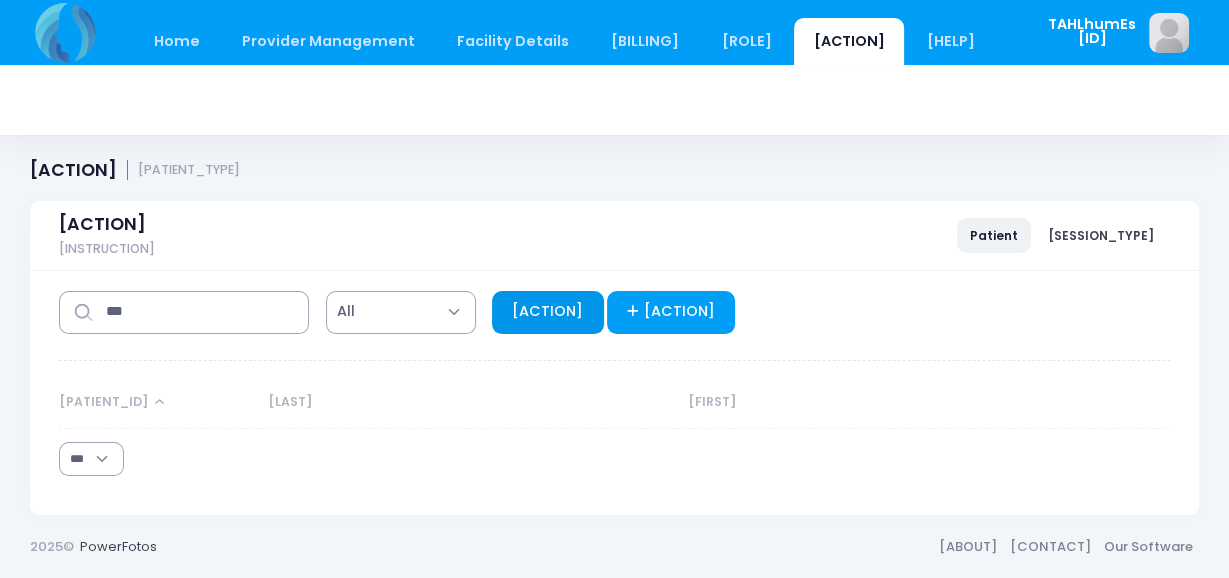 click on "[ACTION]" at bounding box center (548, 312) 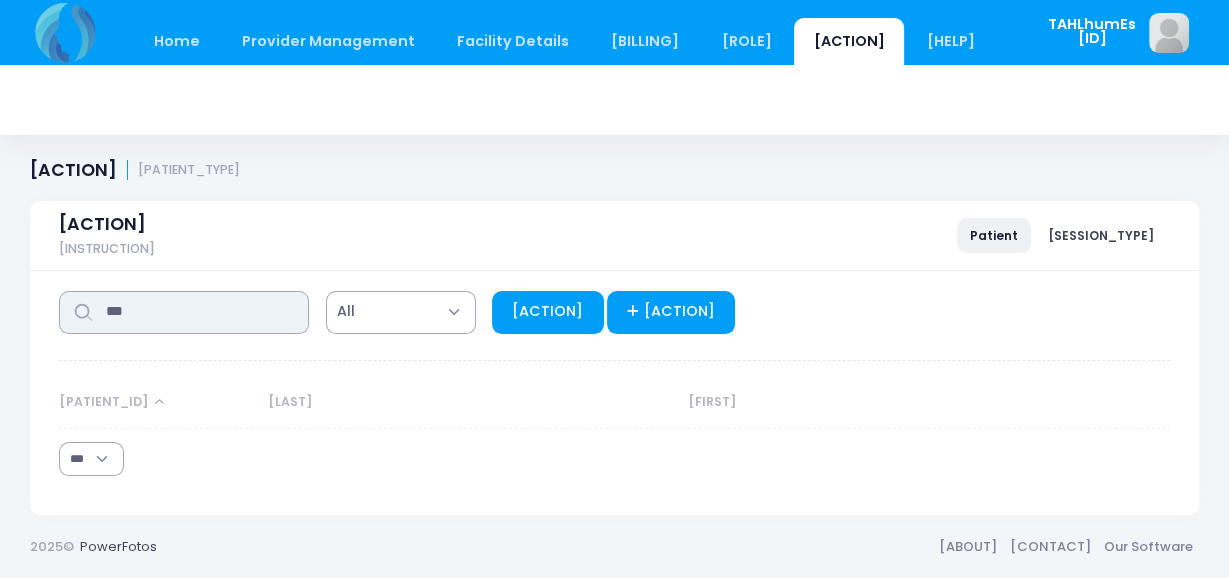 click on "***" at bounding box center [184, 312] 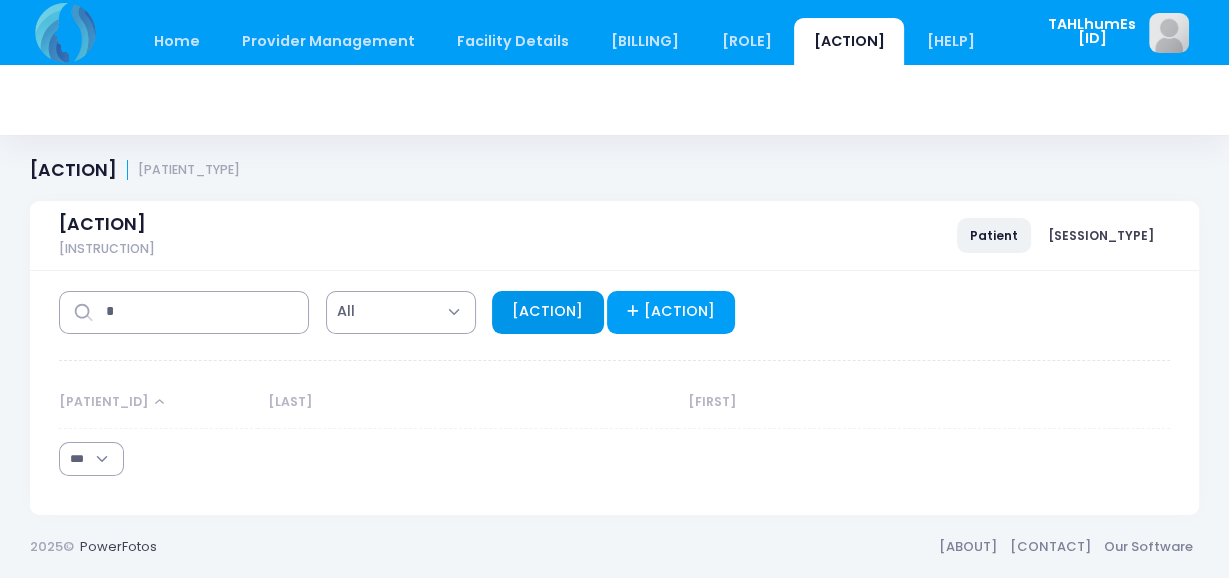 click on "[ACTION]" at bounding box center [548, 312] 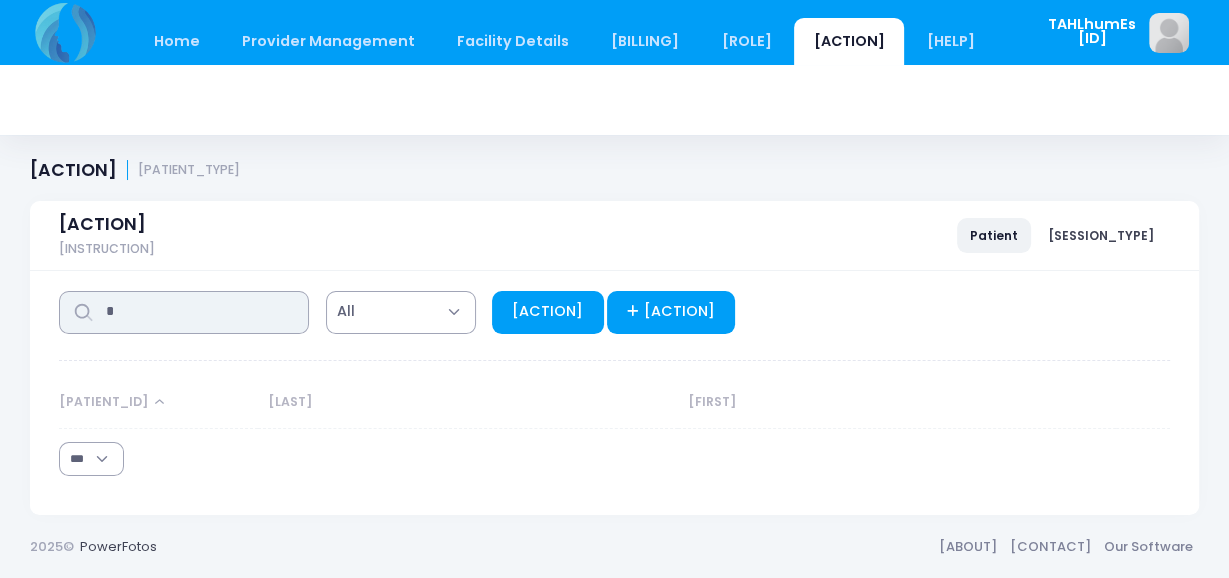 click on "*" at bounding box center [184, 312] 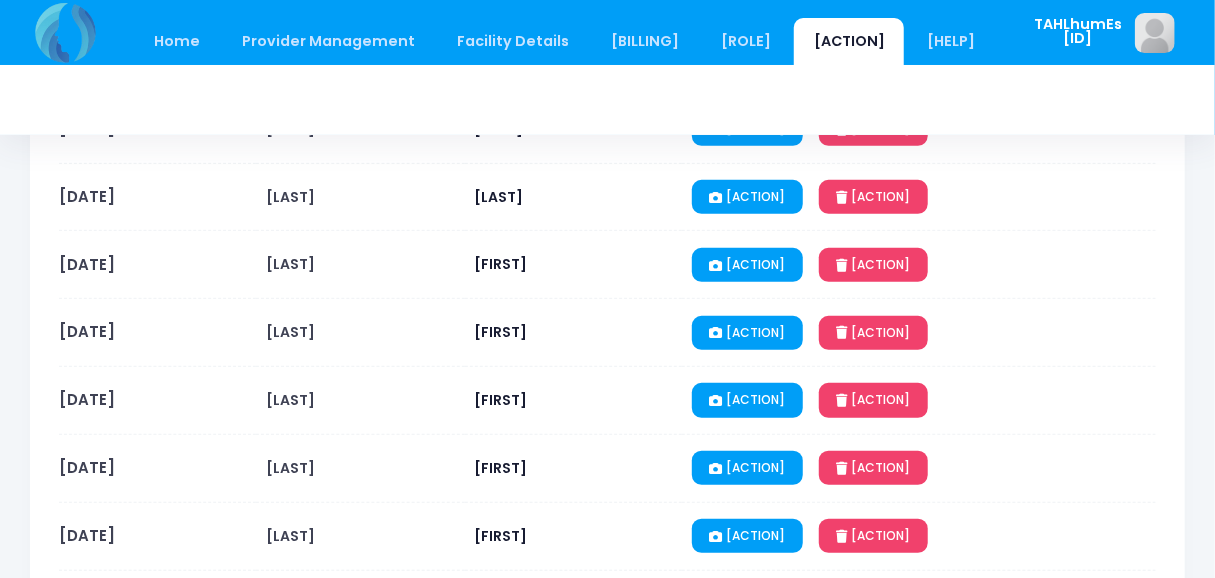 scroll, scrollTop: 0, scrollLeft: 0, axis: both 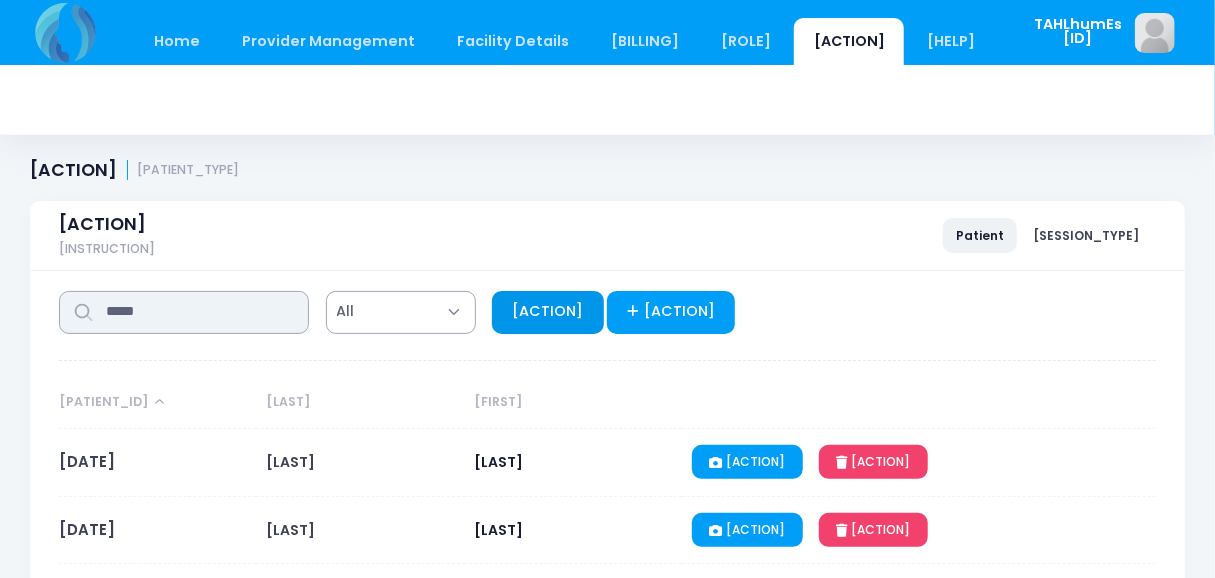 type on "*****" 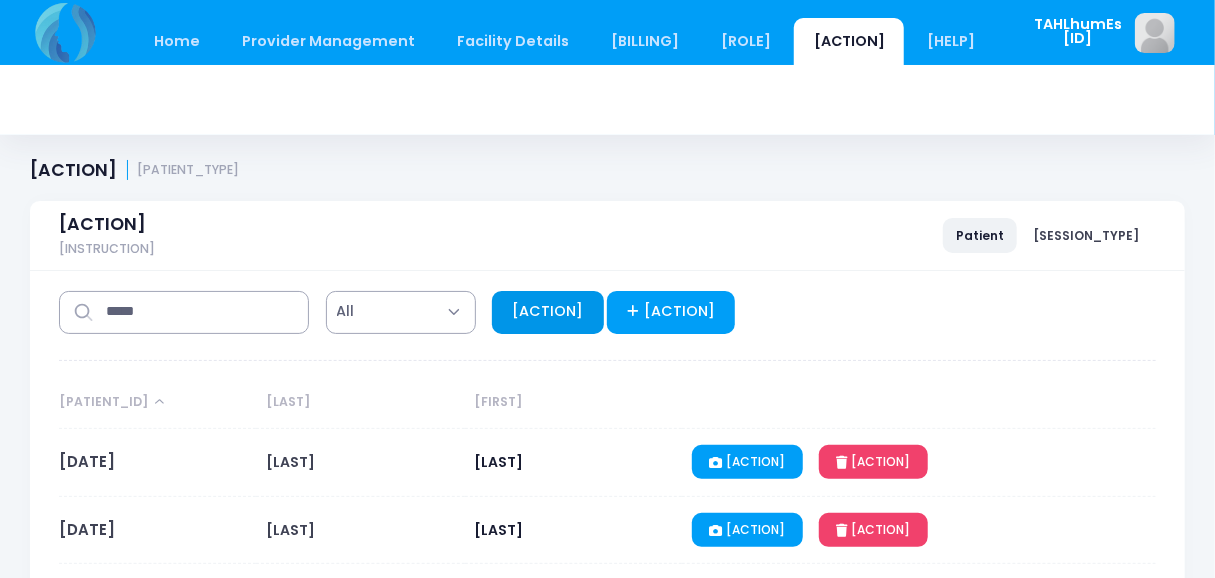 drag, startPoint x: 499, startPoint y: 319, endPoint x: 536, endPoint y: 312, distance: 37.65634 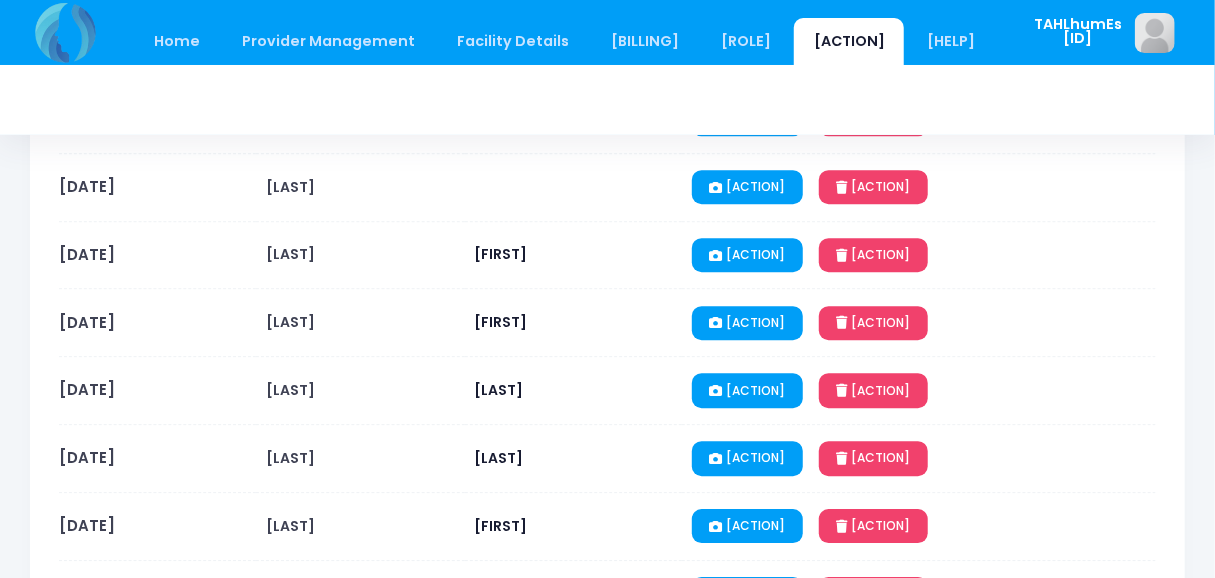 scroll, scrollTop: 5384, scrollLeft: 0, axis: vertical 